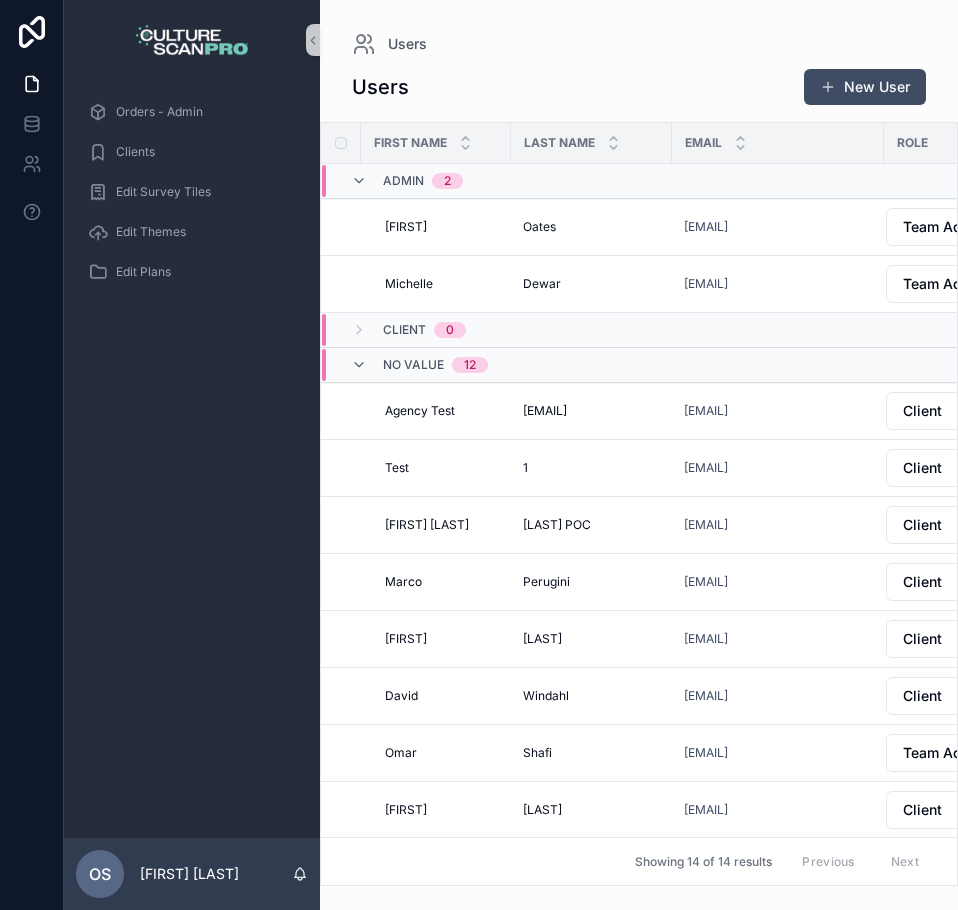 scroll, scrollTop: 0, scrollLeft: 0, axis: both 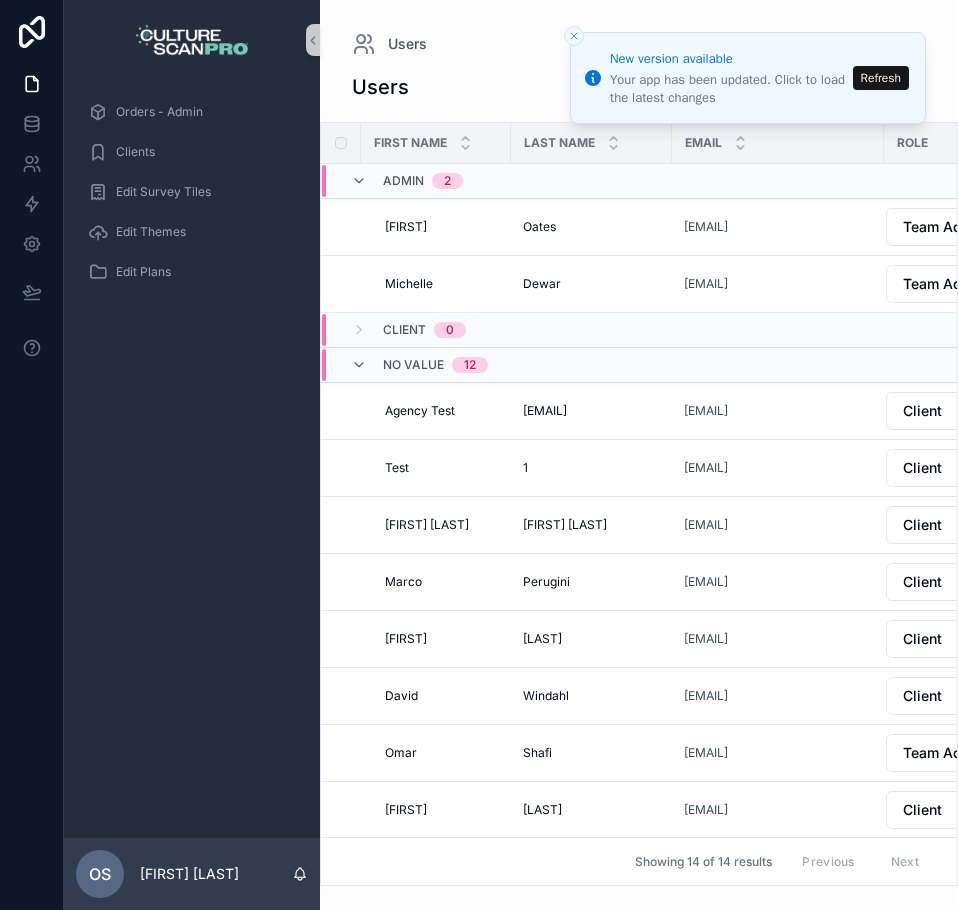 click on "Refresh" at bounding box center (881, 78) 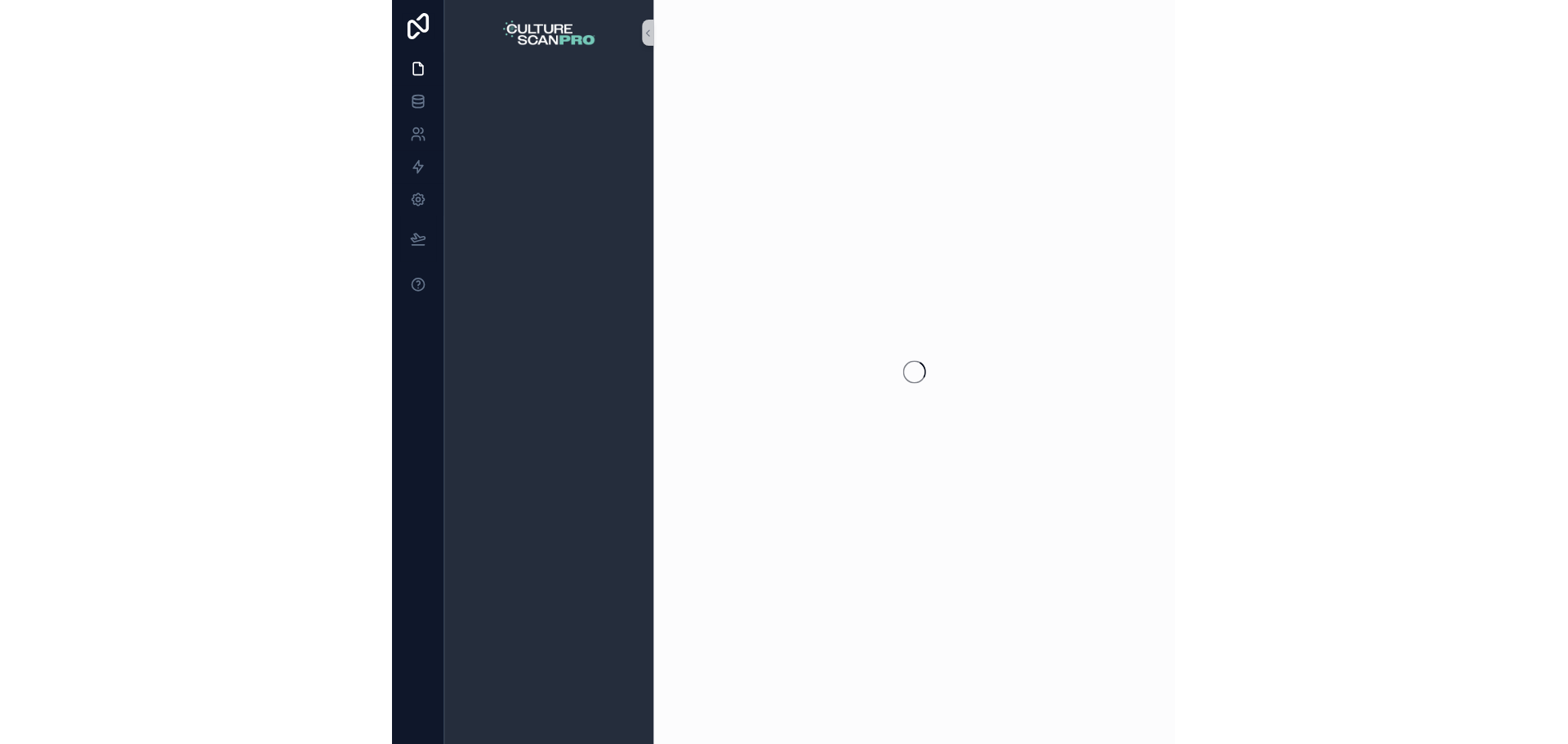 scroll, scrollTop: 0, scrollLeft: 0, axis: both 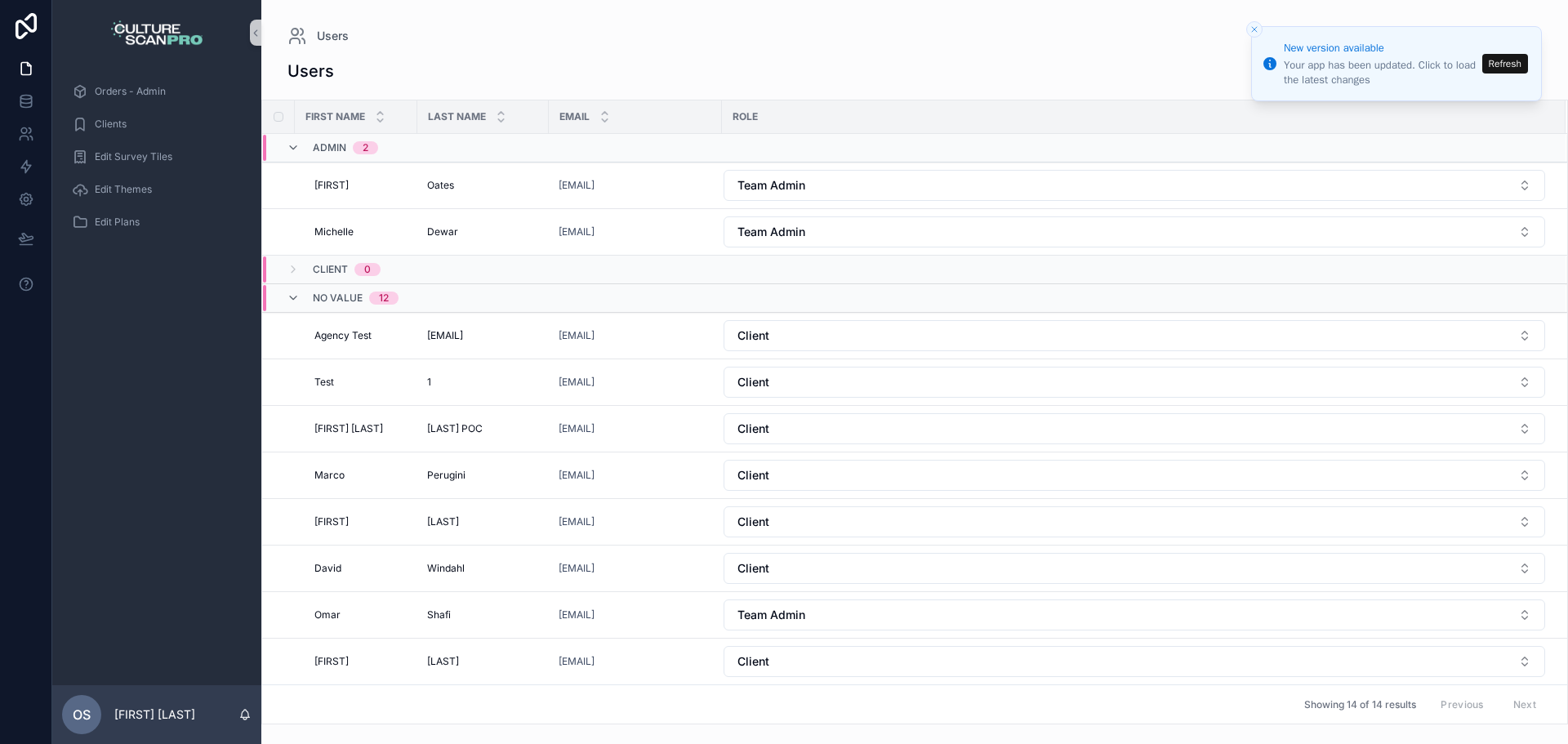 click on "Refresh" at bounding box center (1505, 64) 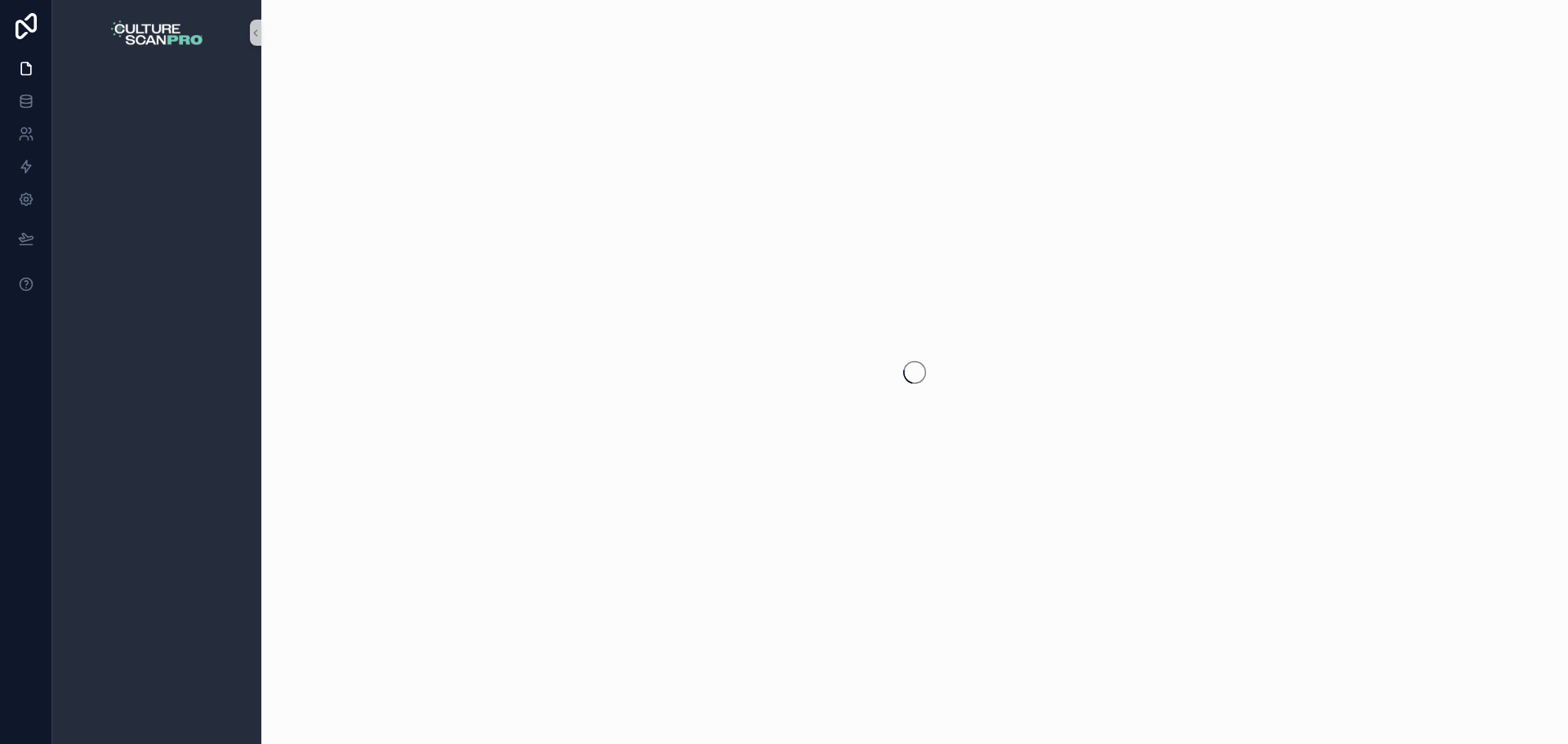 scroll, scrollTop: 0, scrollLeft: 0, axis: both 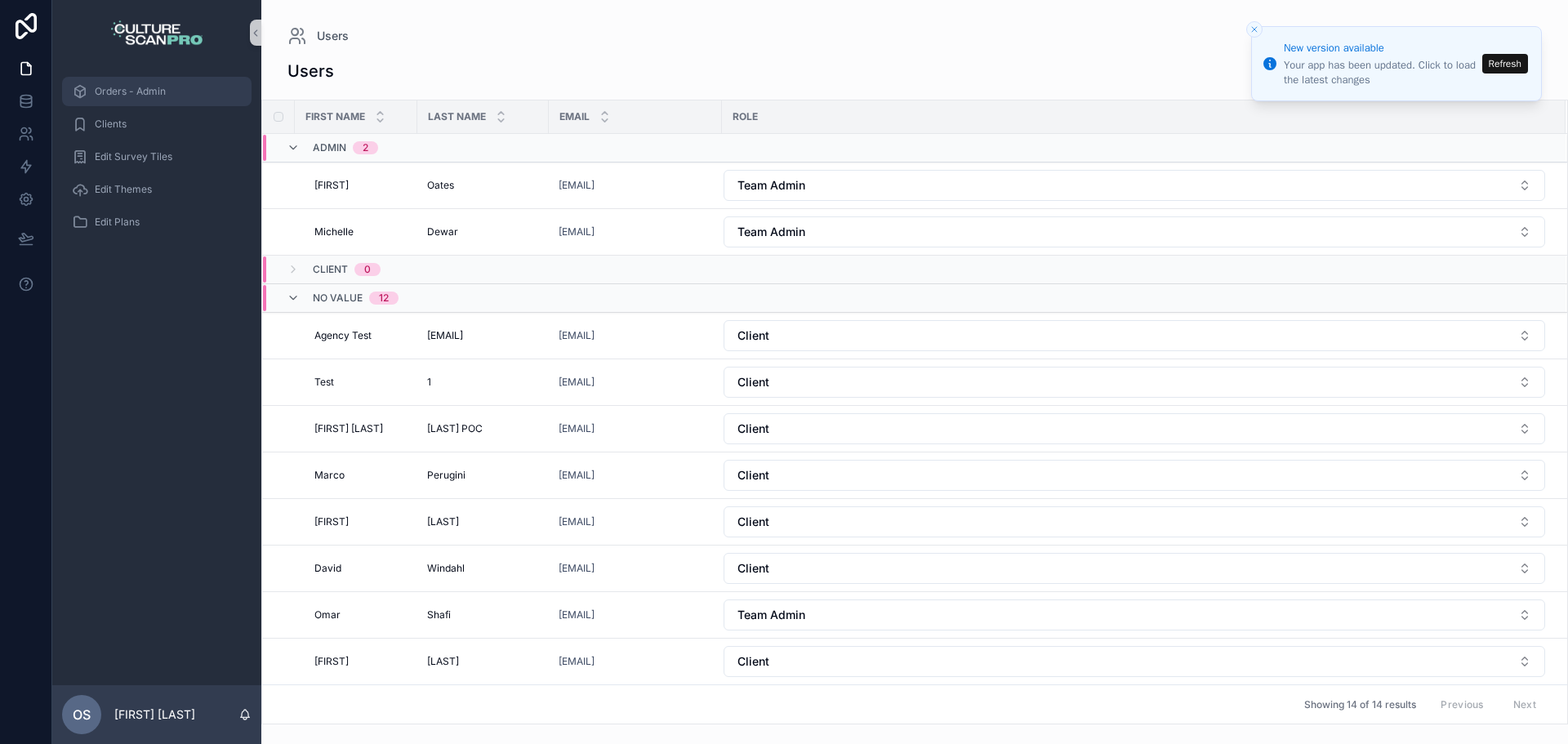 click on "Orders - Admin" at bounding box center [157, 91] 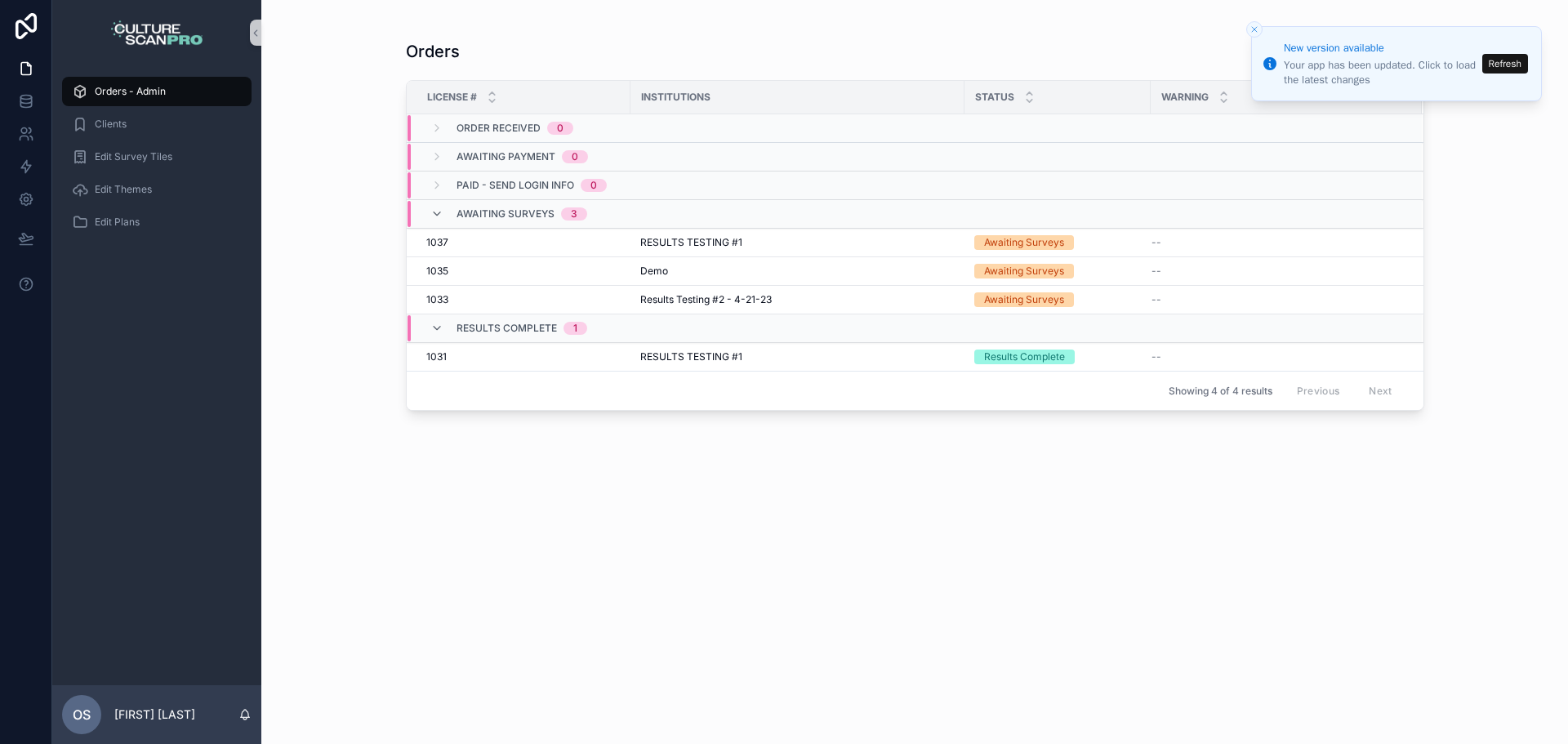 click on "Awaiting Surveys" at bounding box center (506, 214) 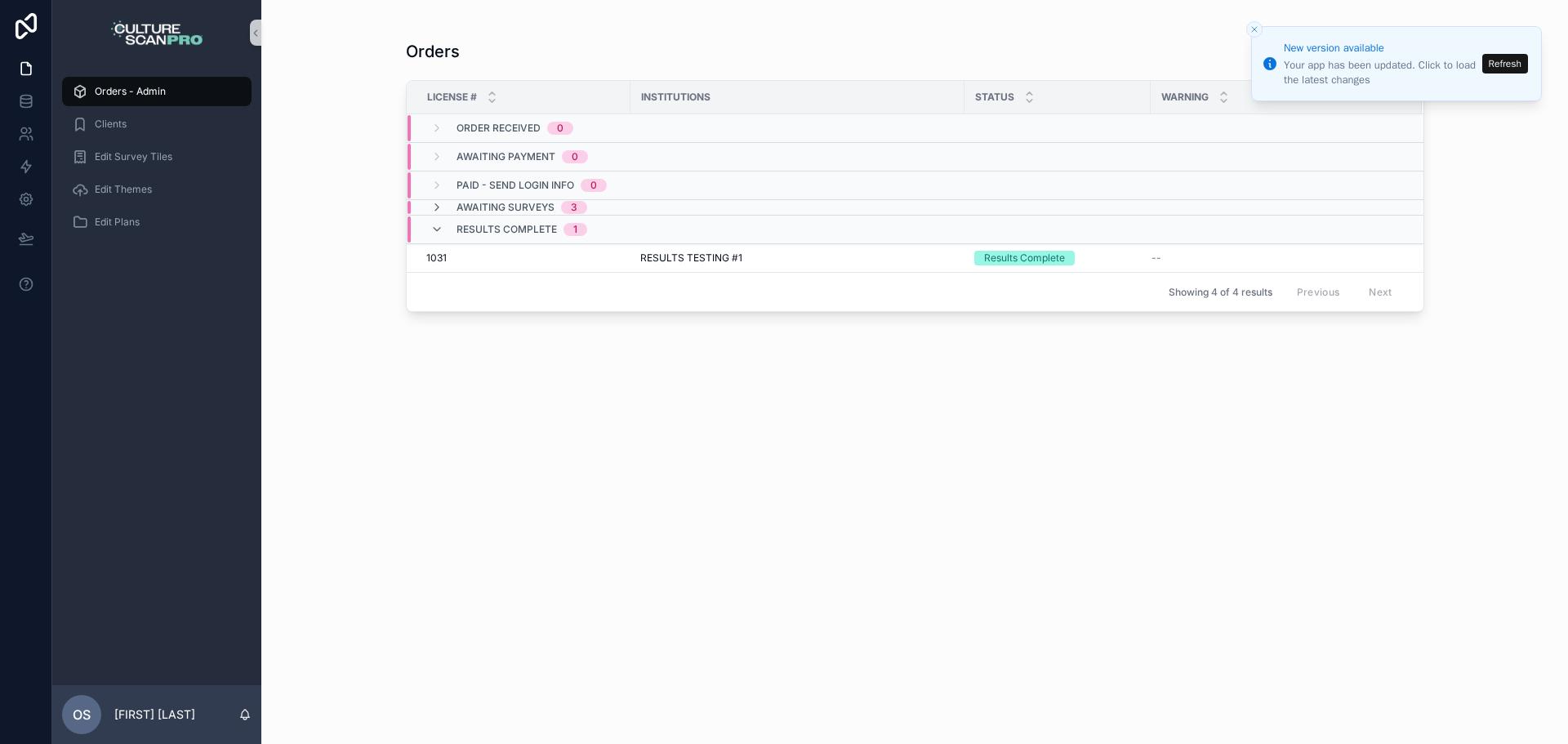 click on "Awaiting Surveys" at bounding box center [506, 207] 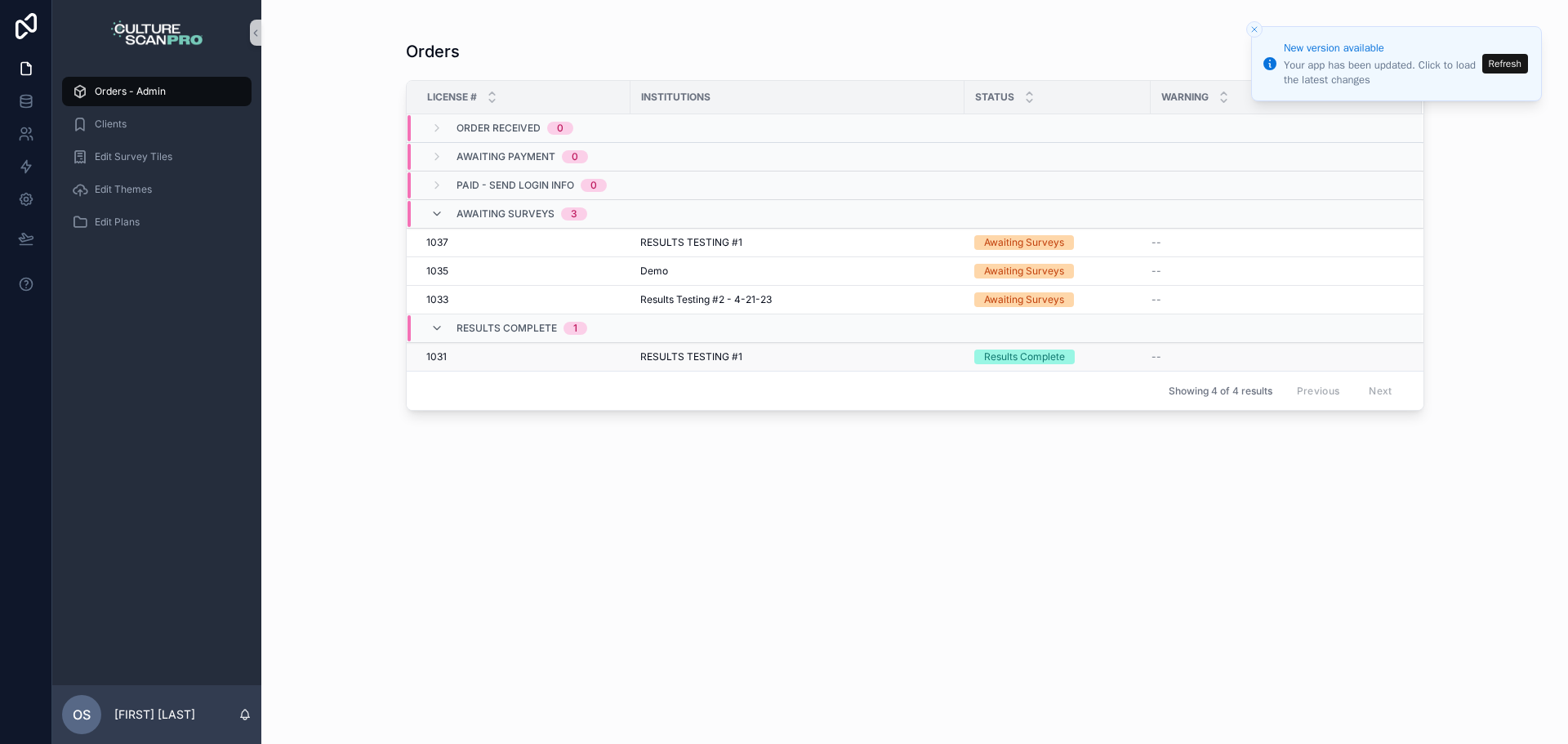click on "1031 1031" at bounding box center [523, 357] 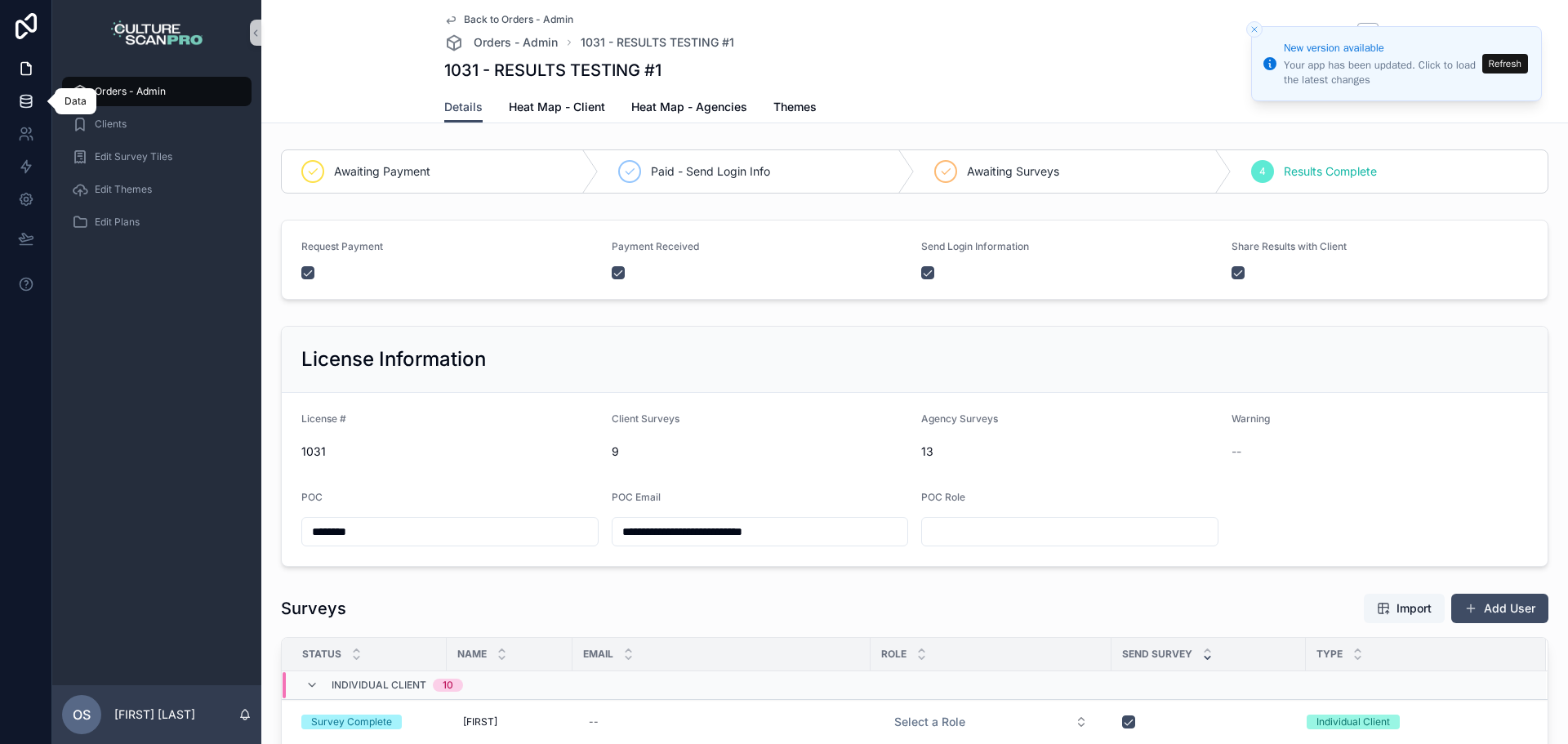 click at bounding box center [25, 101] 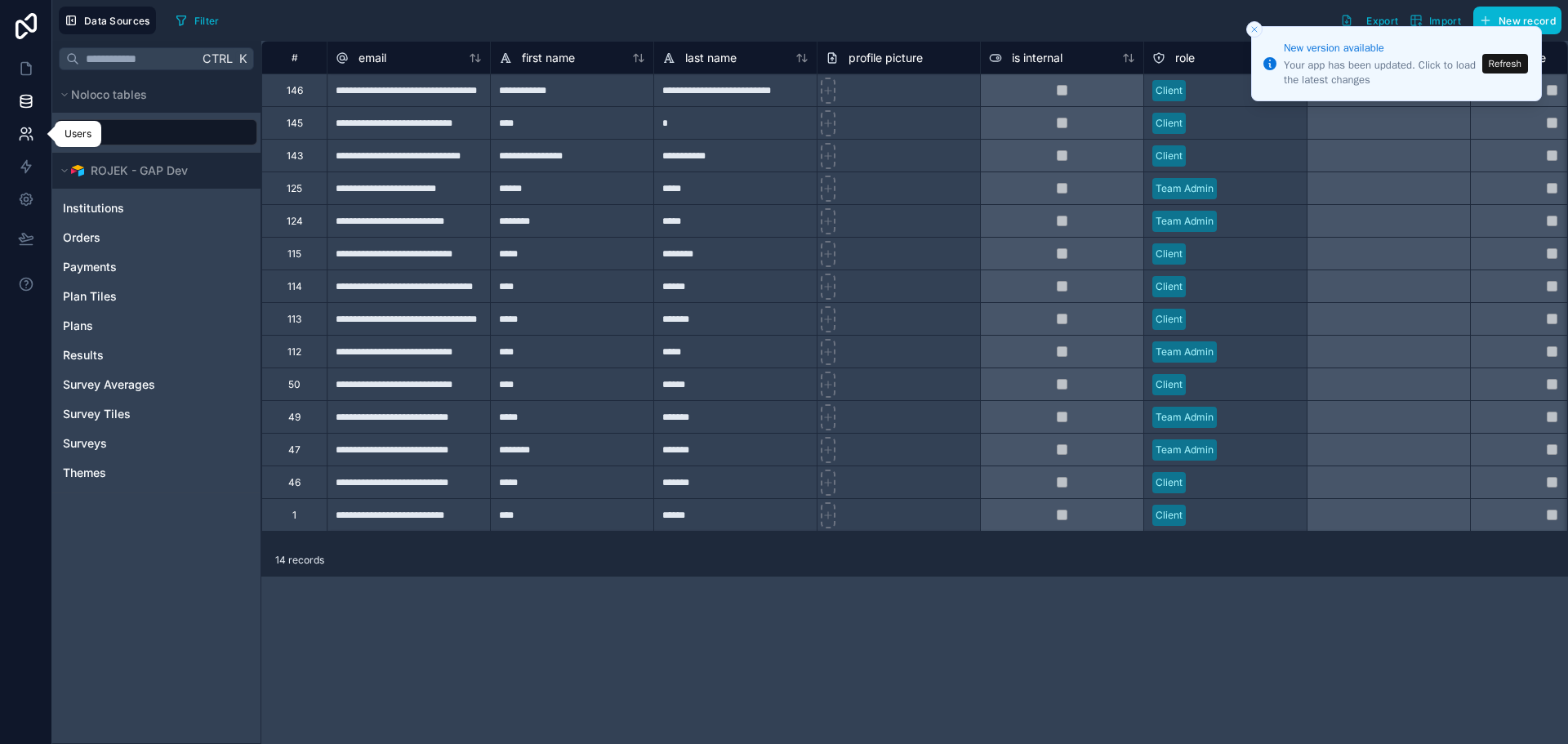 click 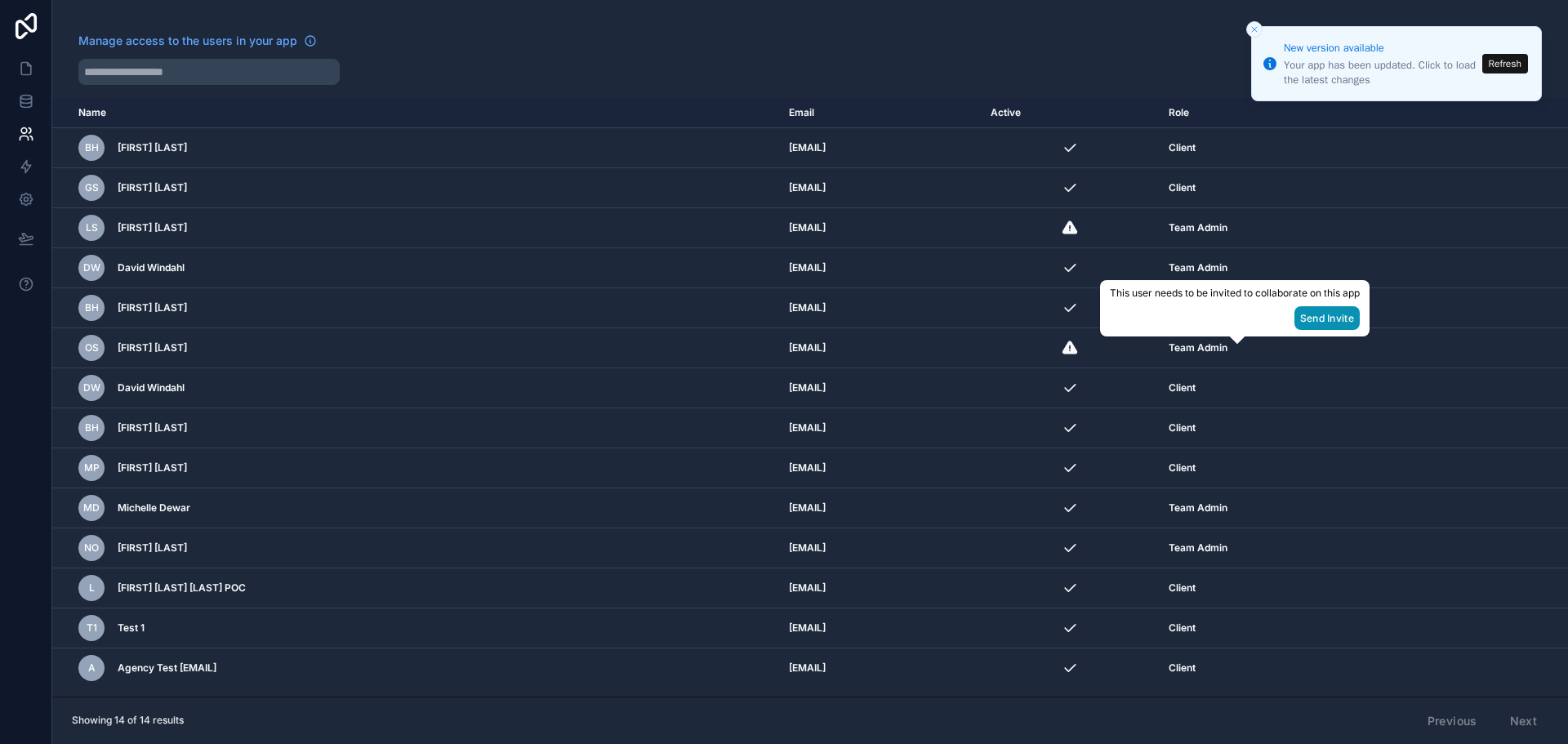 click on "Send Invite" at bounding box center [1327, 318] 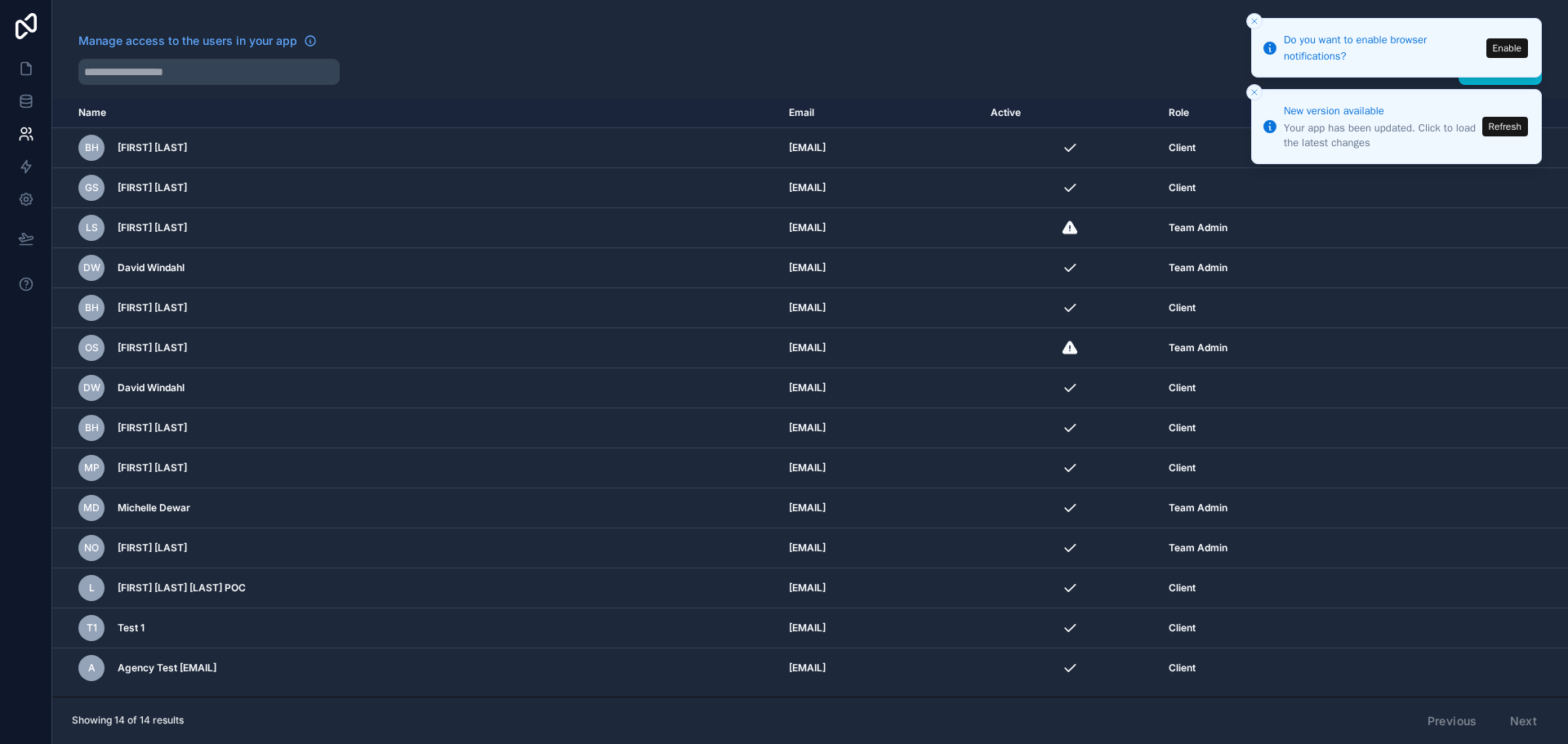 click on "Refresh" at bounding box center (1505, 127) 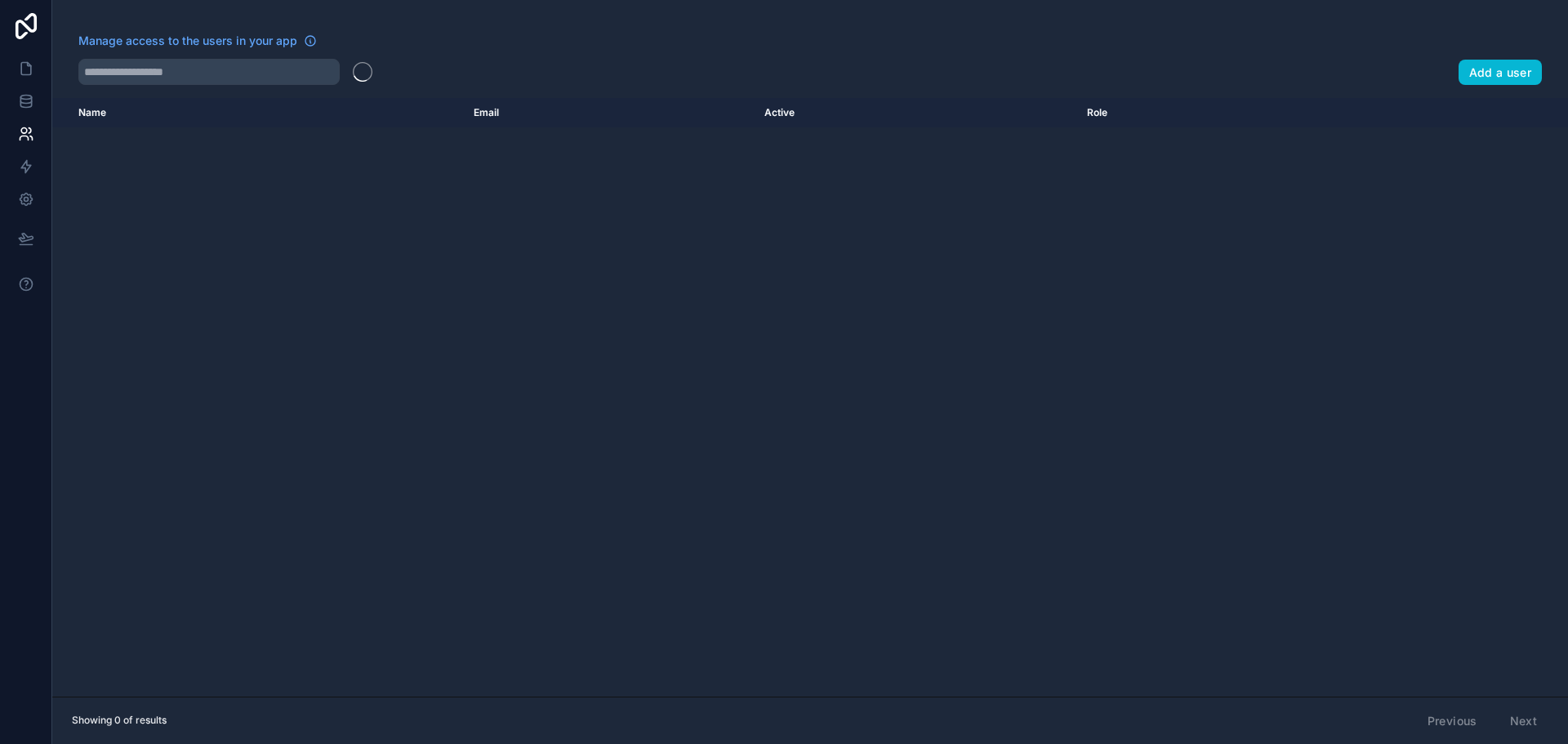 scroll, scrollTop: 0, scrollLeft: 0, axis: both 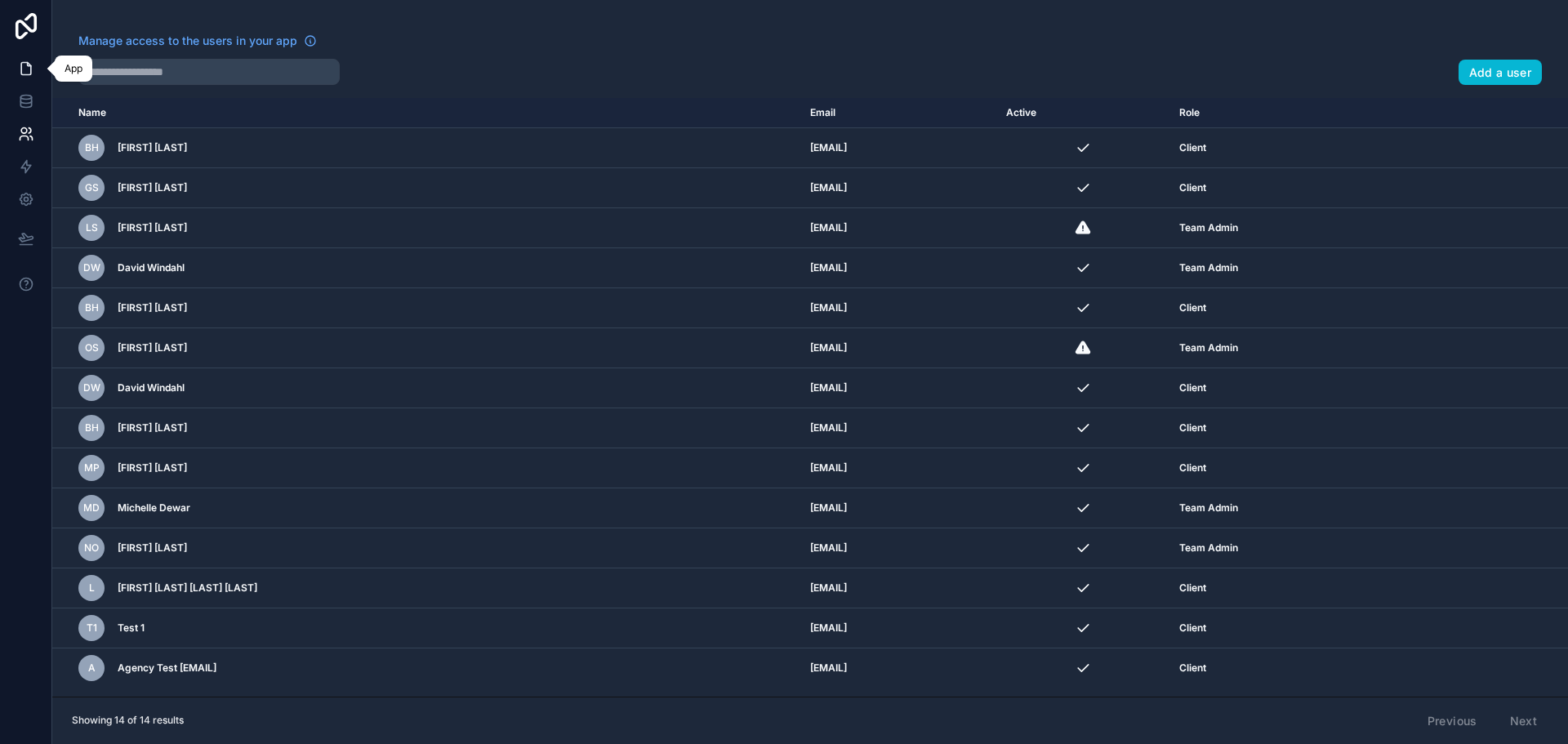 click 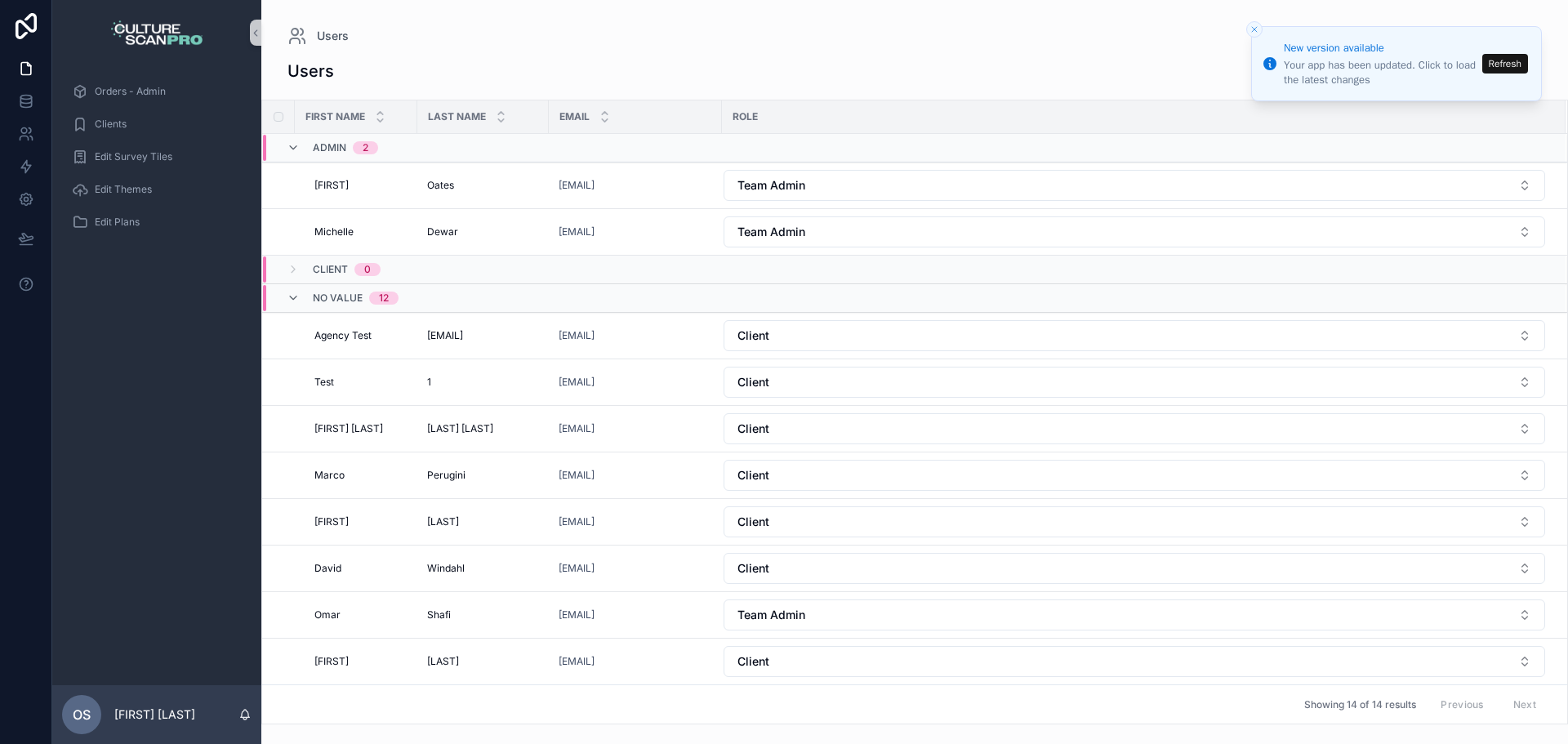 click on "Users New User" at bounding box center [915, 74] 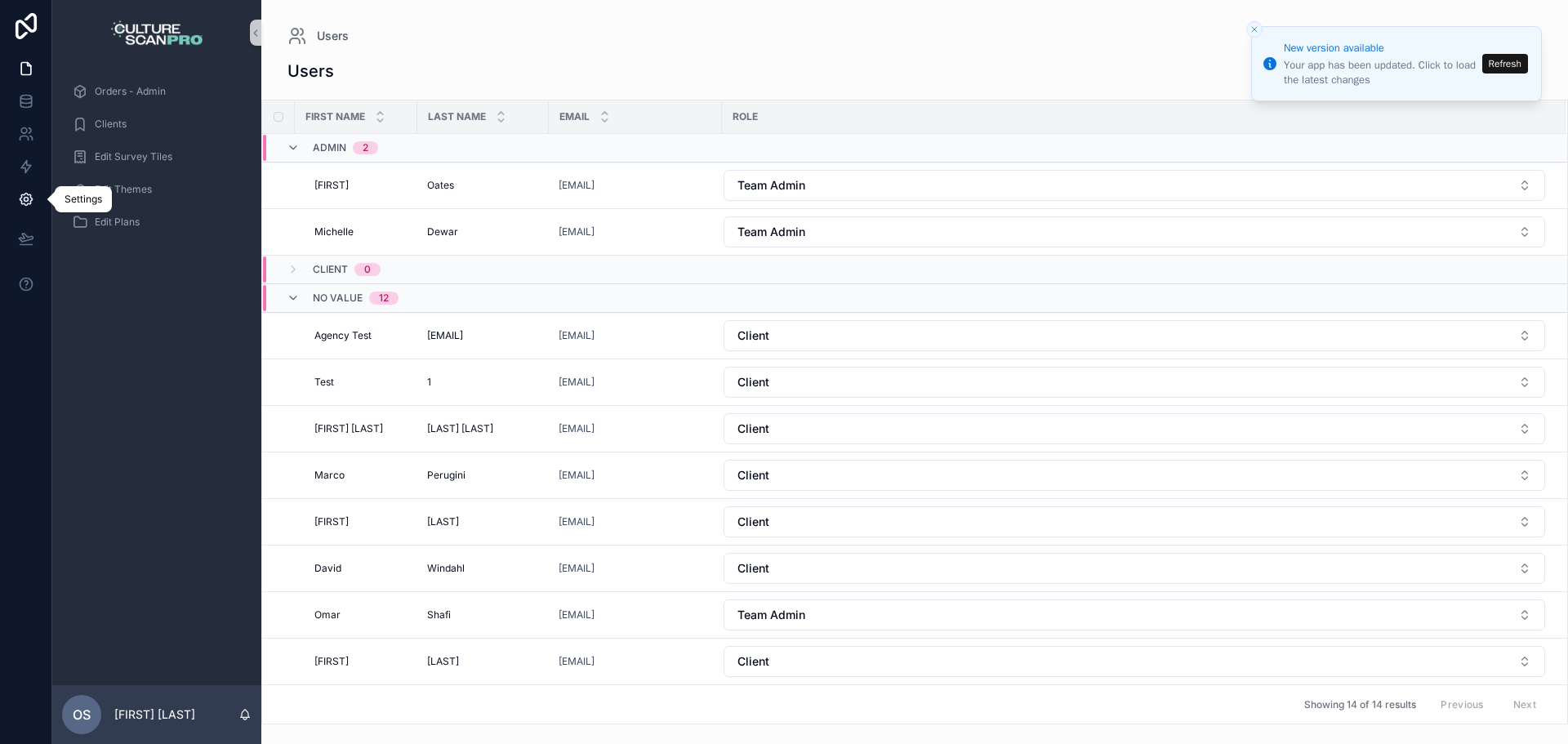 click at bounding box center [25, 199] 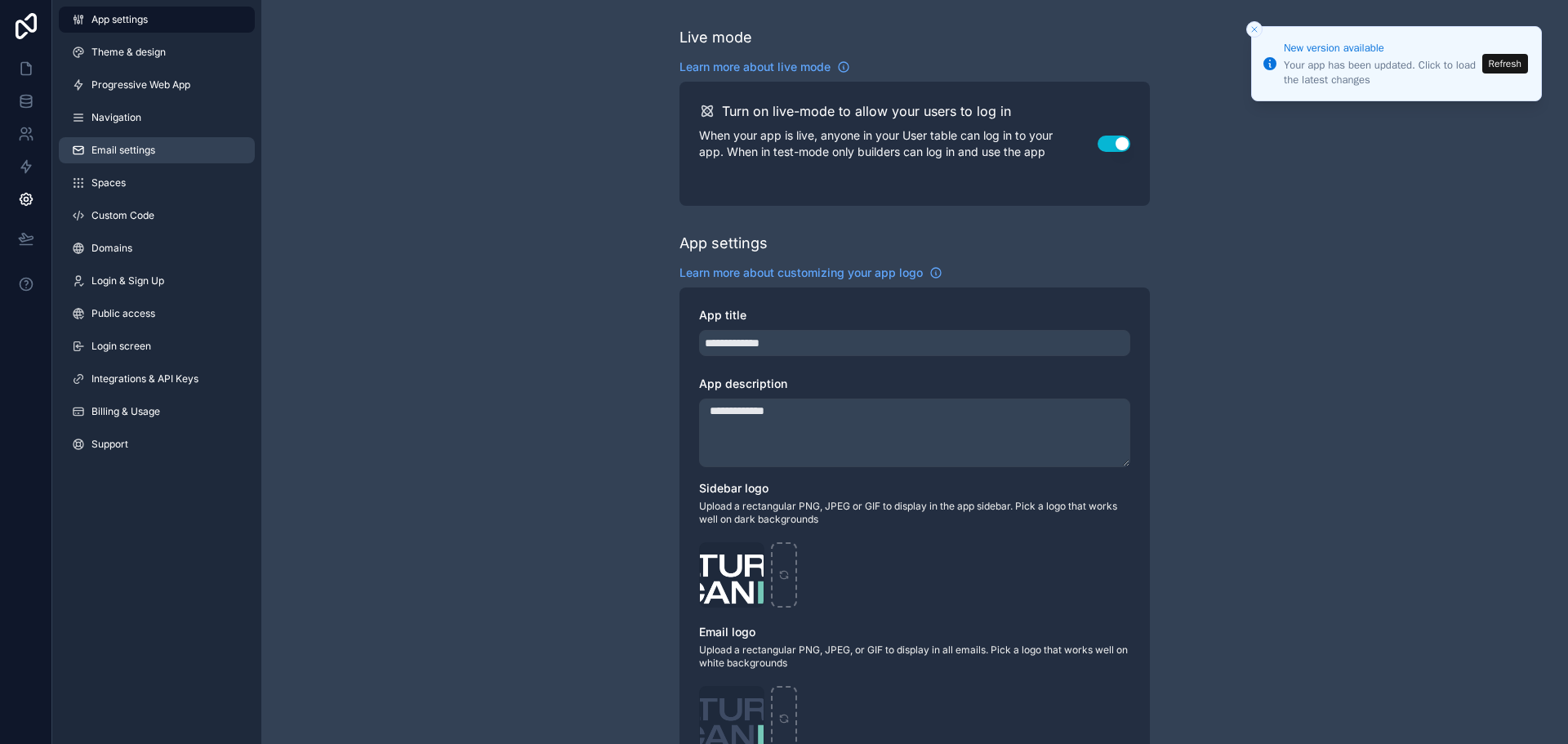 click on "Email settings" at bounding box center (123, 150) 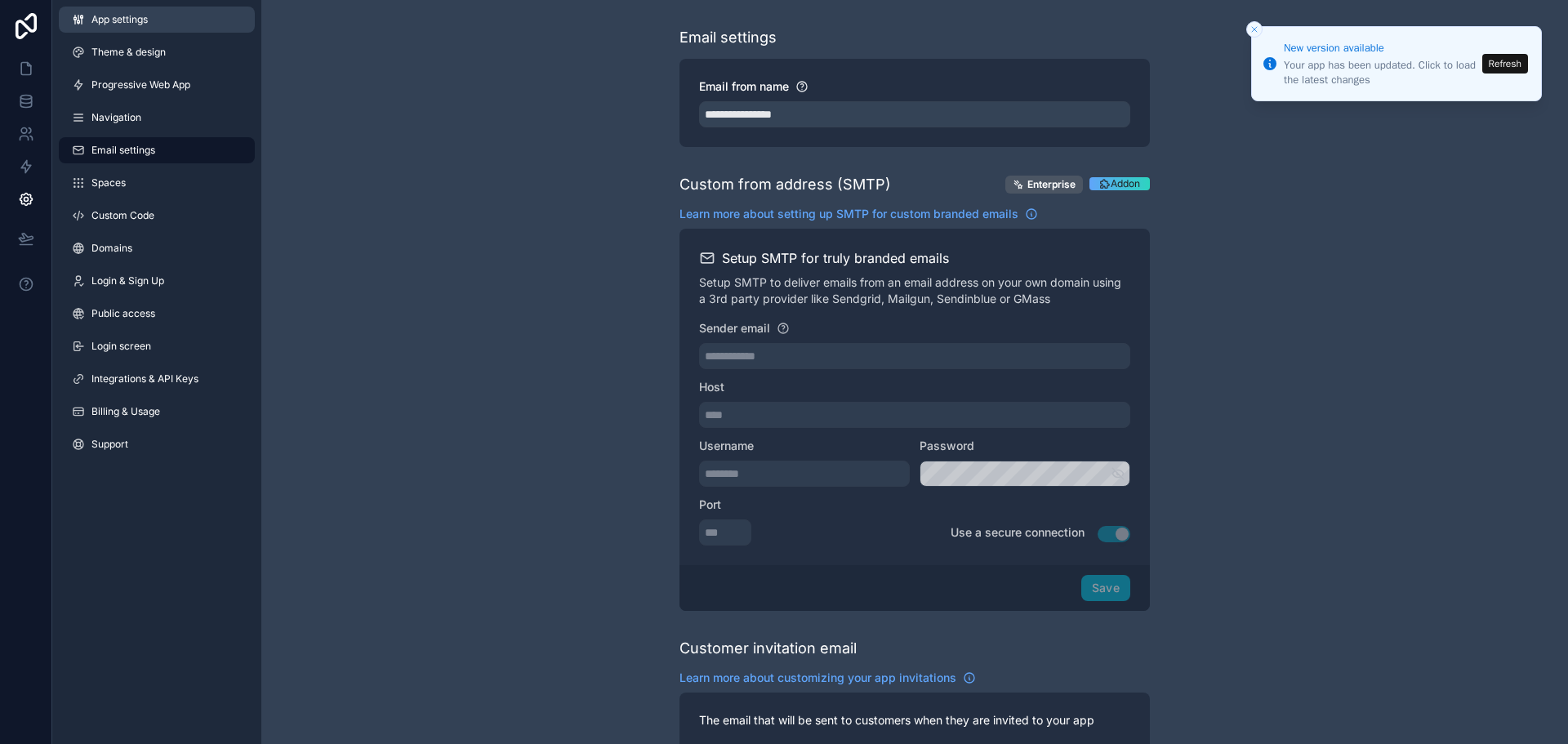 click on "App settings" at bounding box center (119, 20) 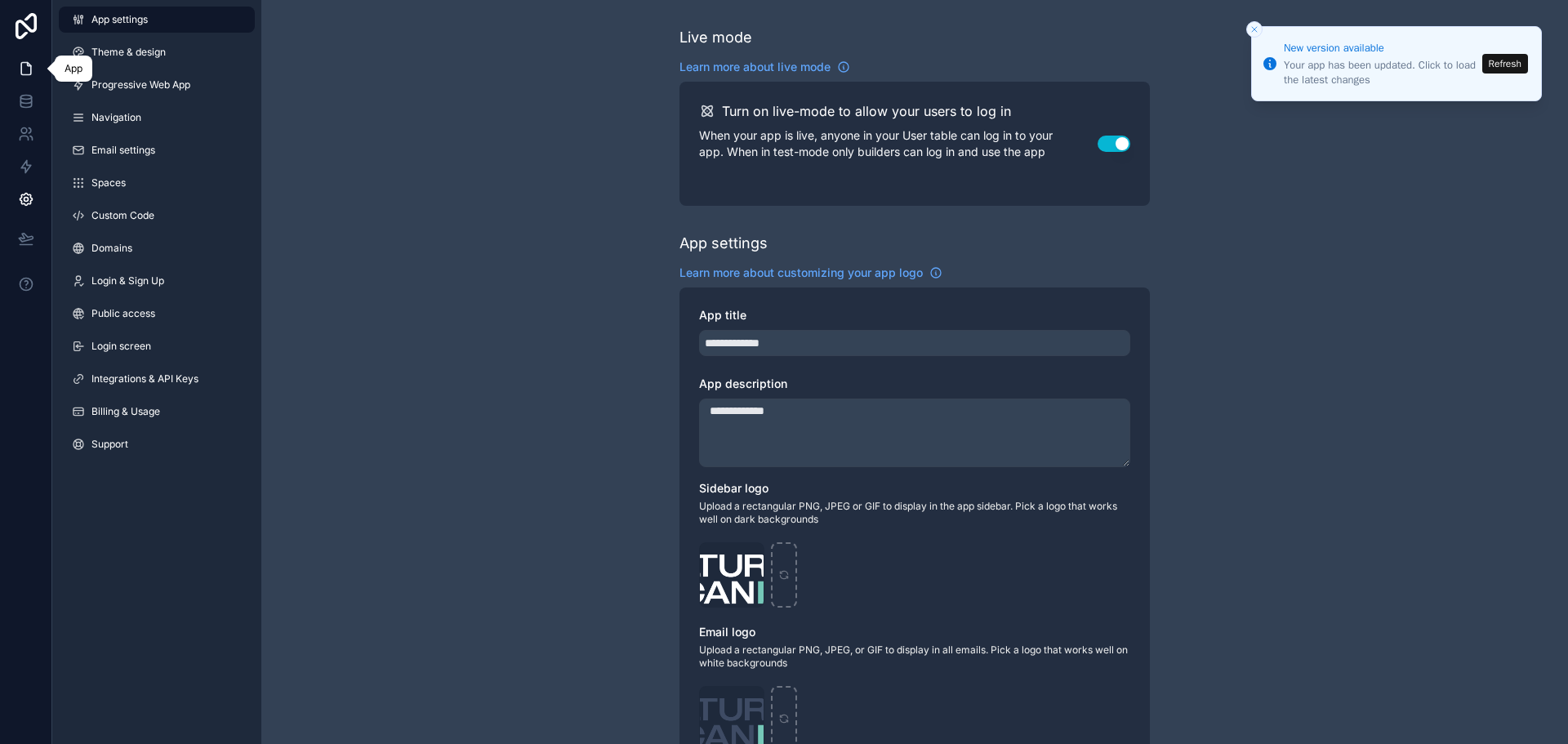 click at bounding box center [25, 69] 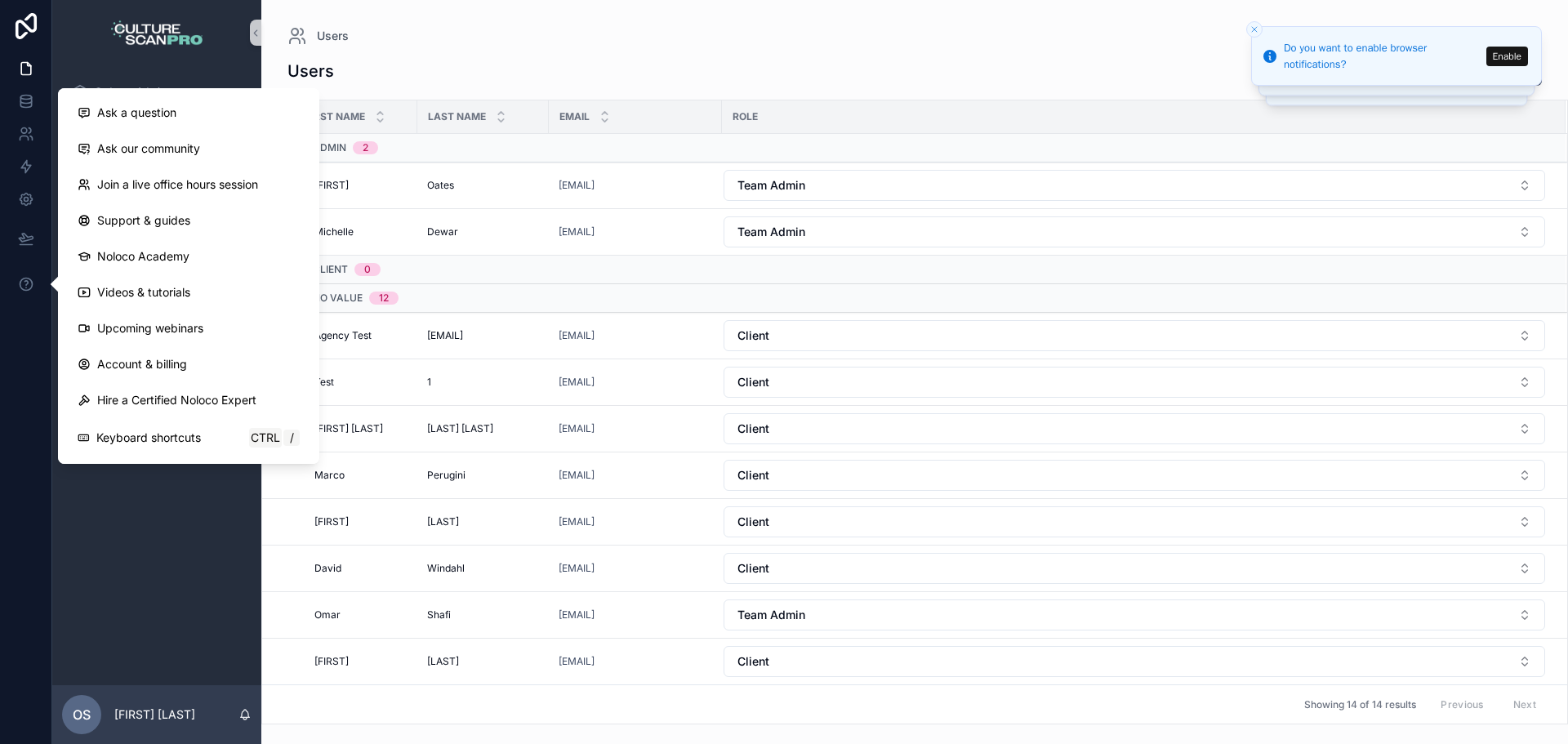 click on "Orders - Admin Clients Edit Survey Tiles Edit Themes Edit Plans" at bounding box center (157, 375) 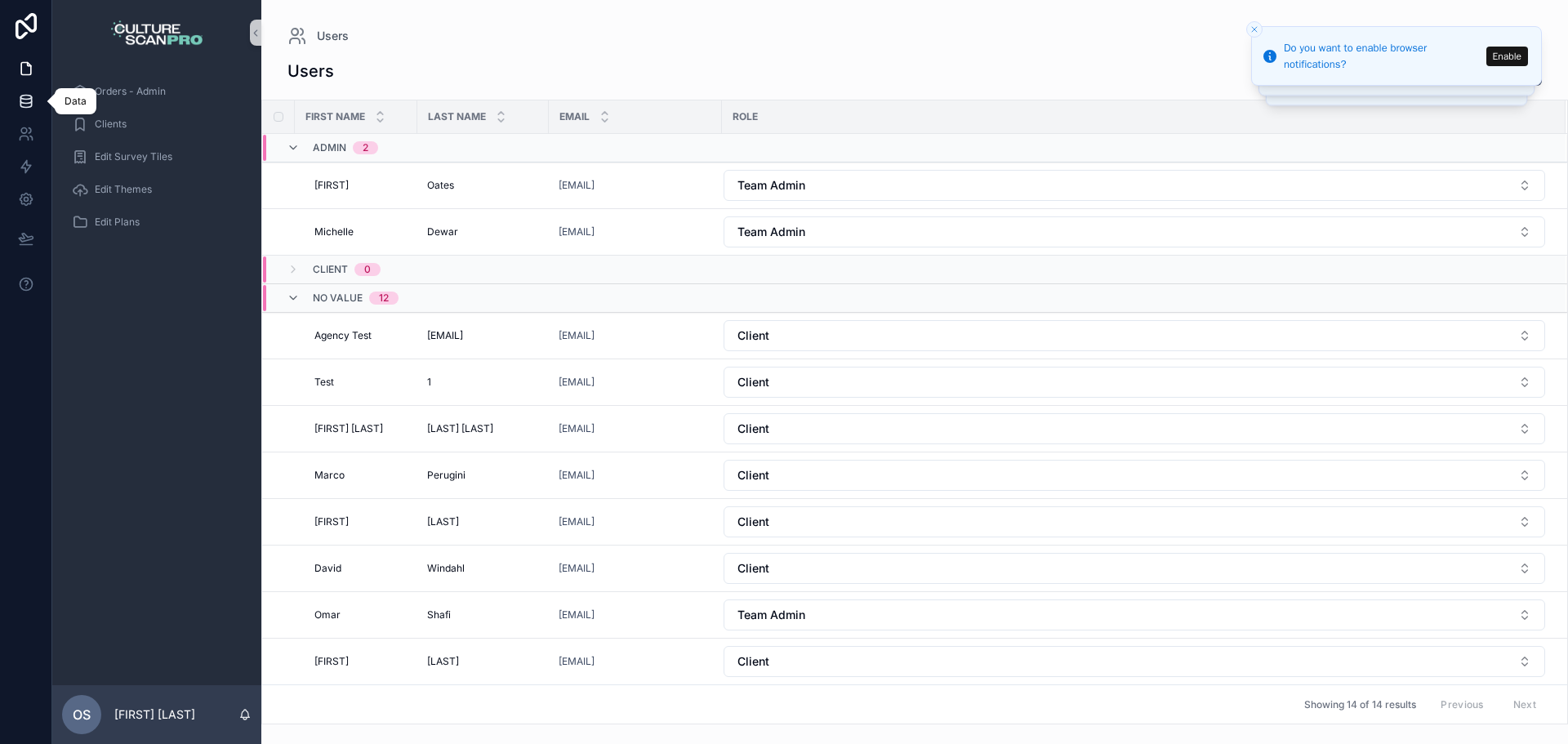 click at bounding box center [25, 101] 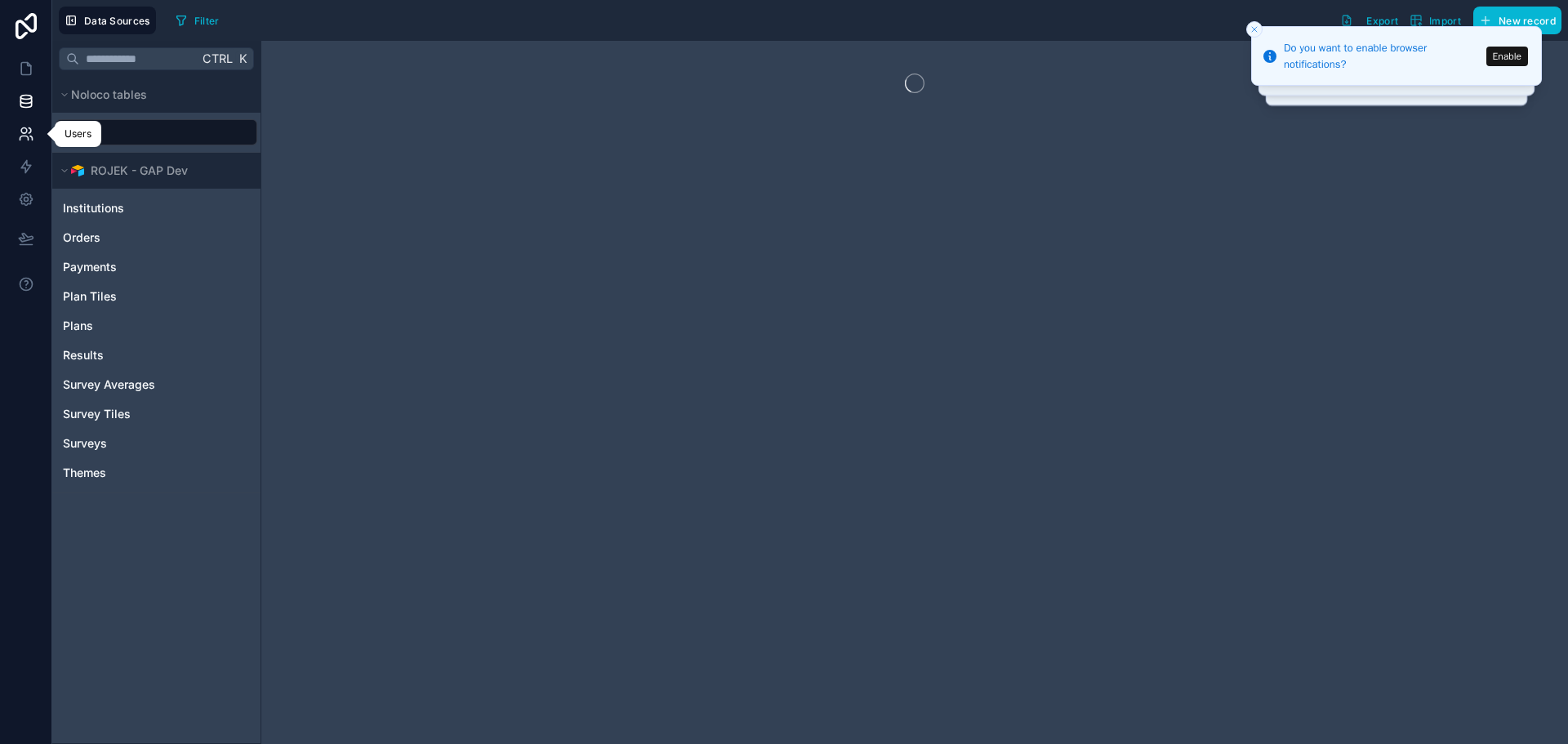 click 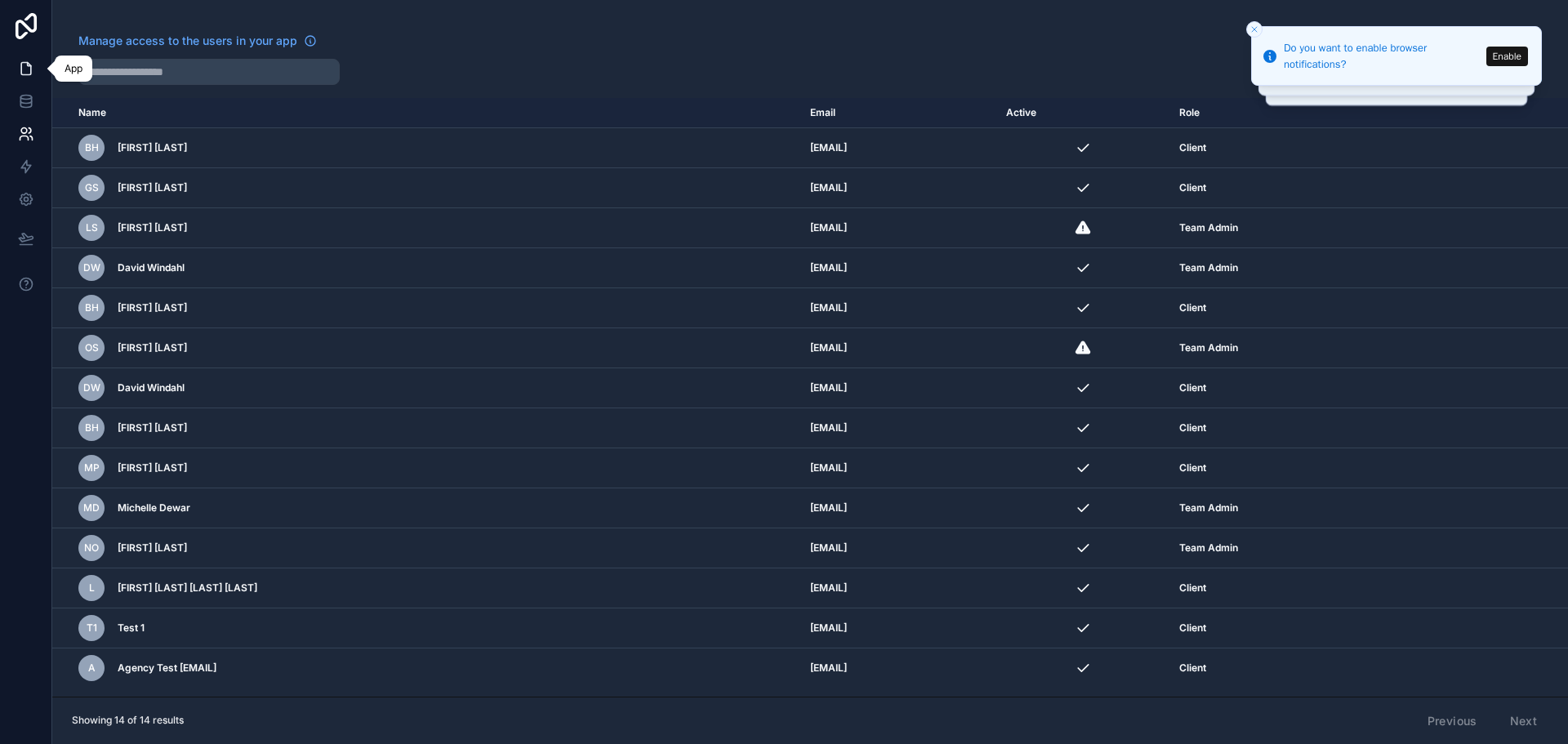 click 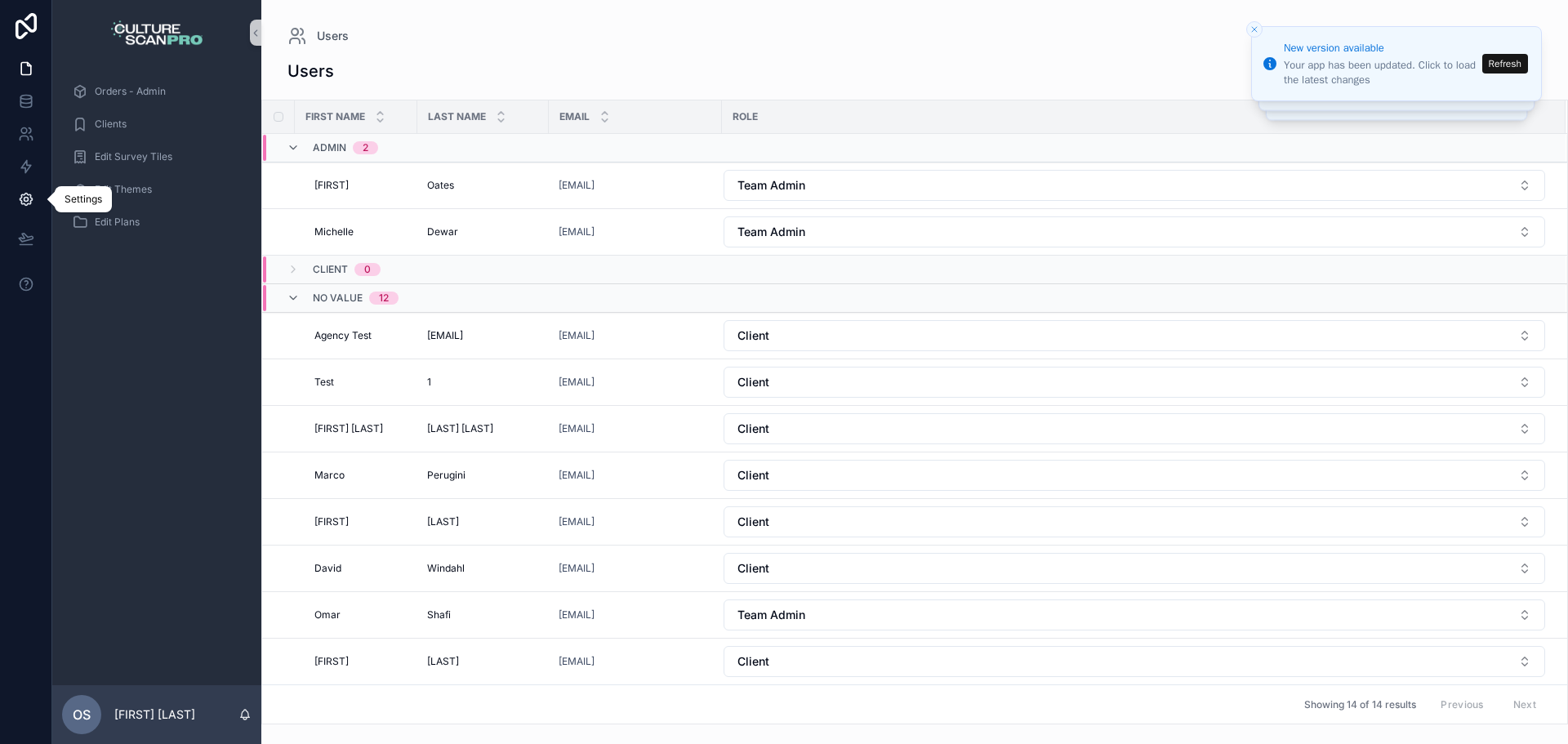 click 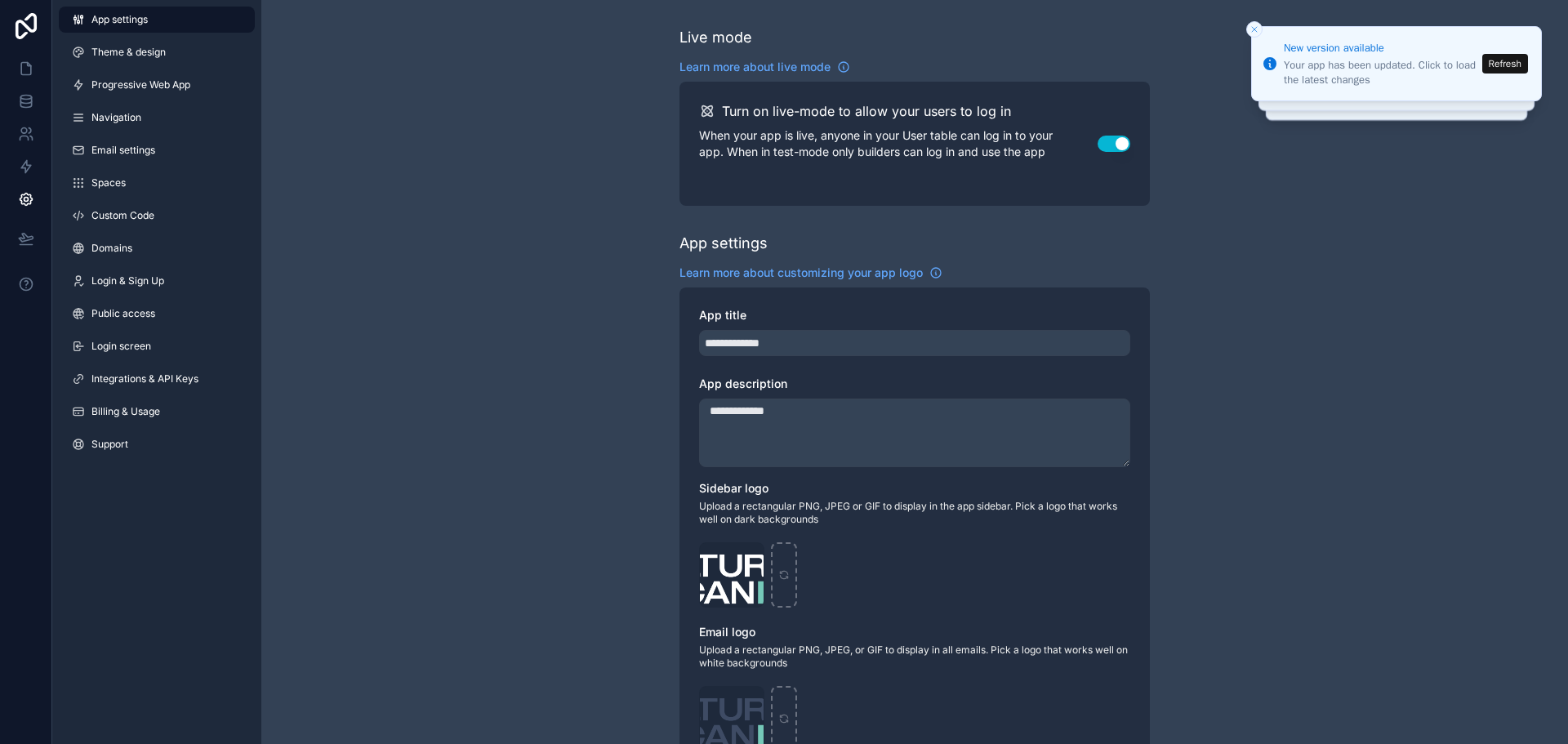 click on "App settings" at bounding box center [119, 20] 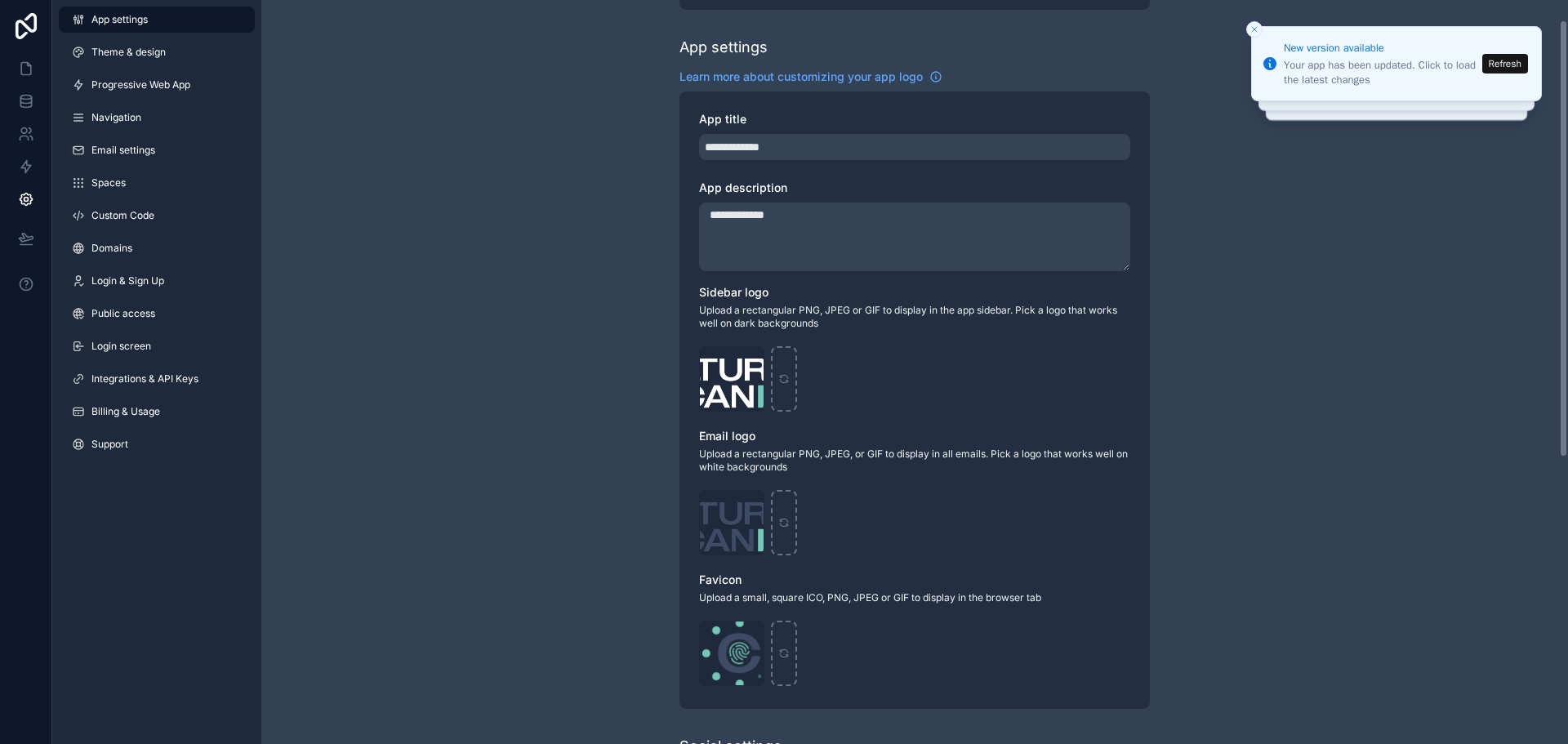 scroll, scrollTop: 0, scrollLeft: 0, axis: both 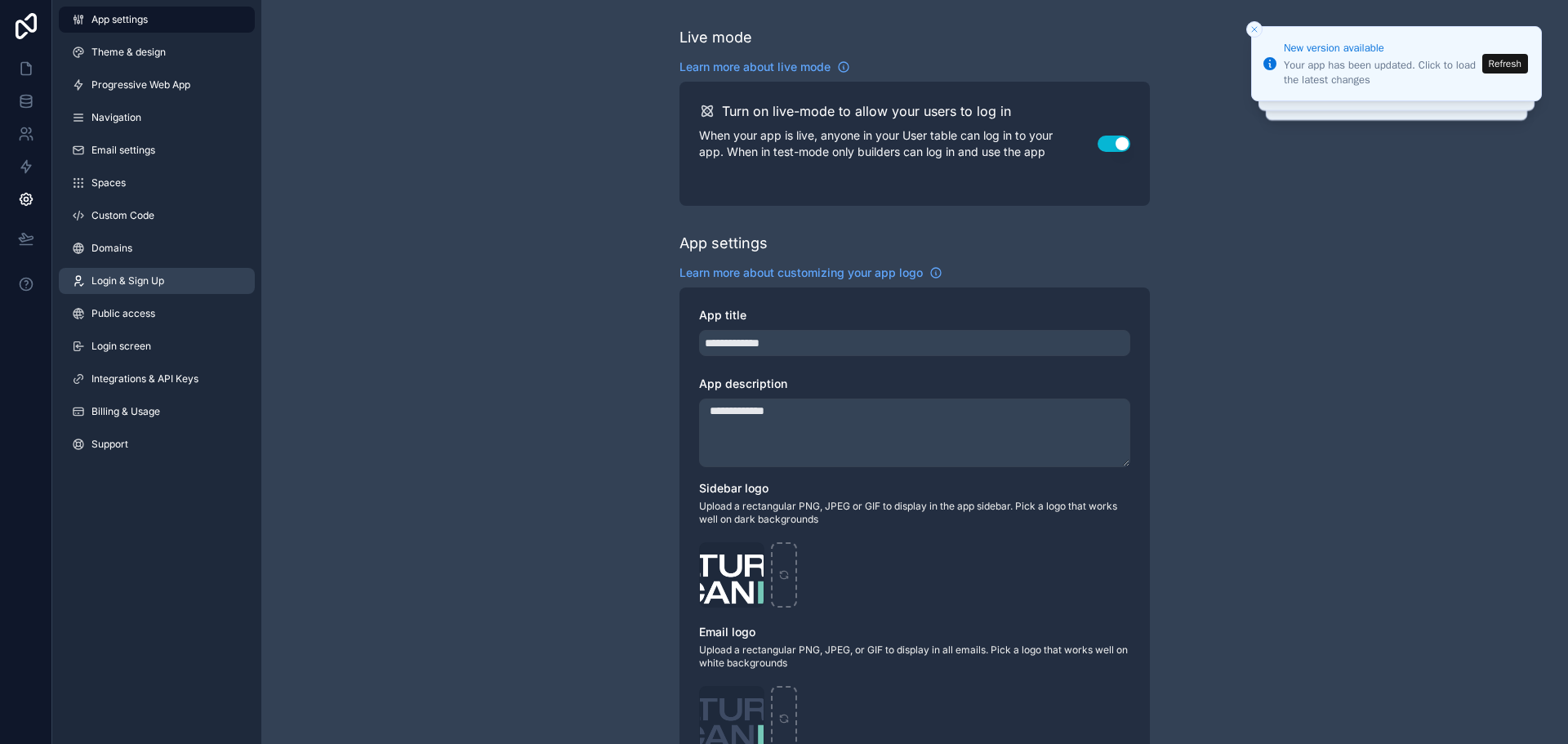 click on "Login & Sign Up" at bounding box center [127, 281] 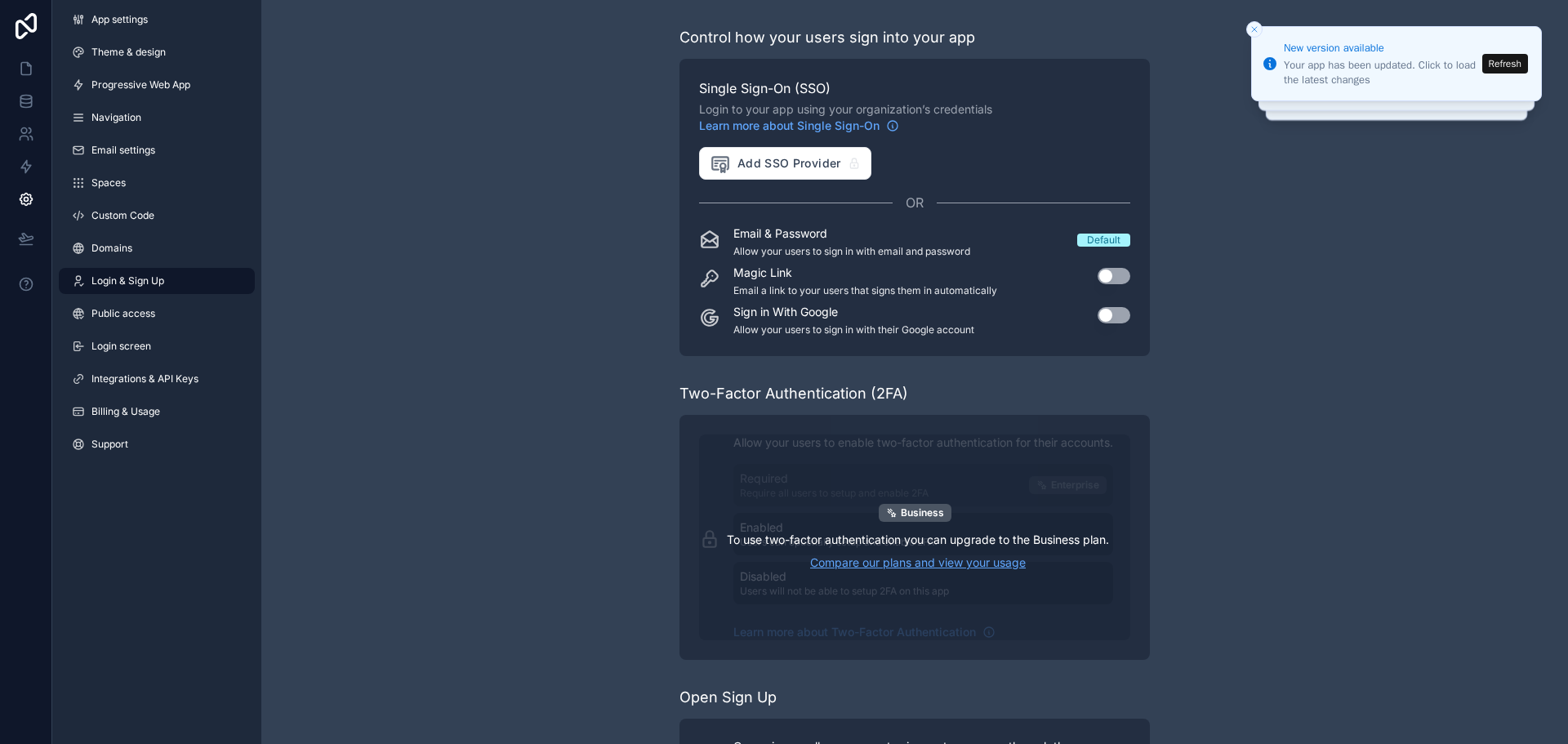 click on "Compare our plans and view your usage" at bounding box center [918, 563] 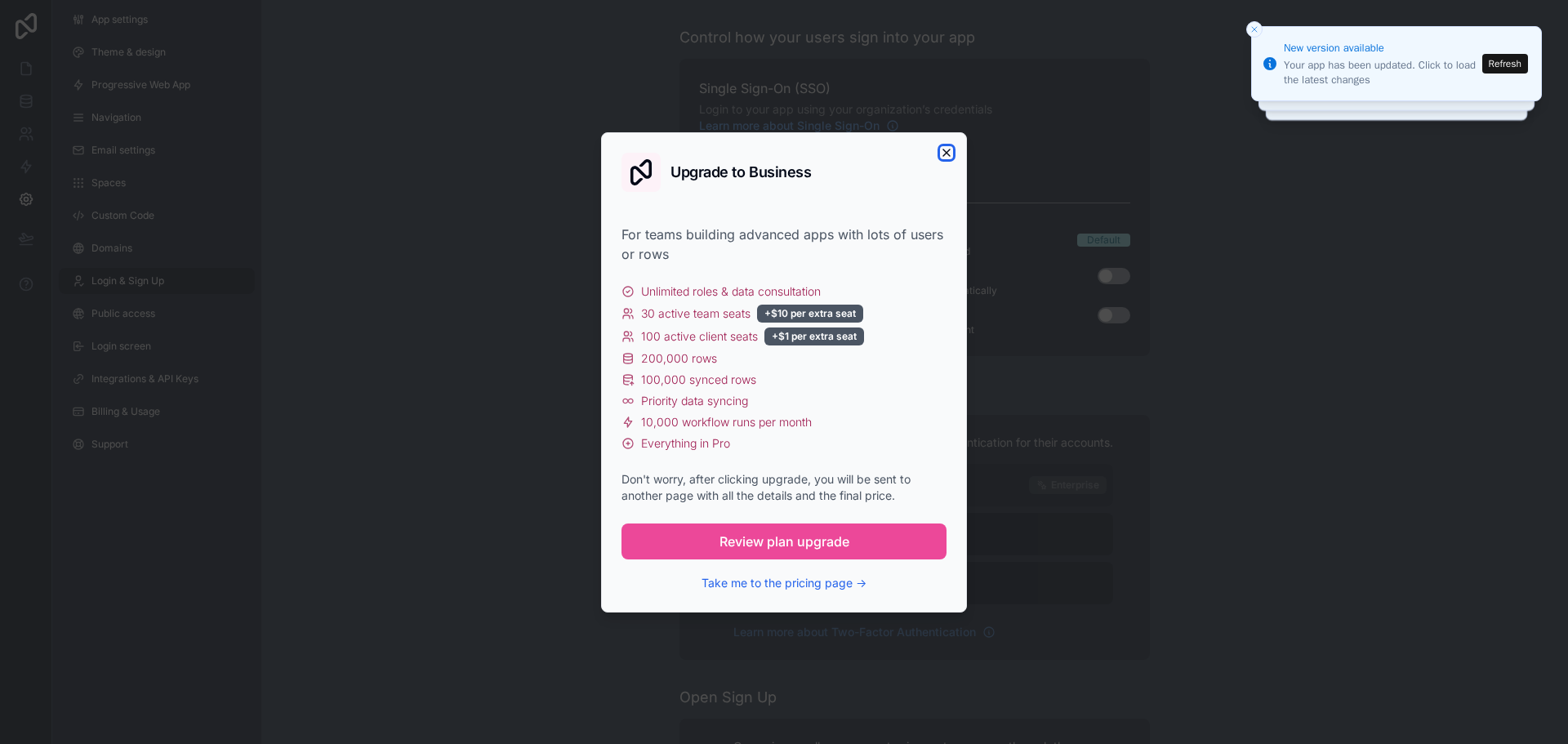 click 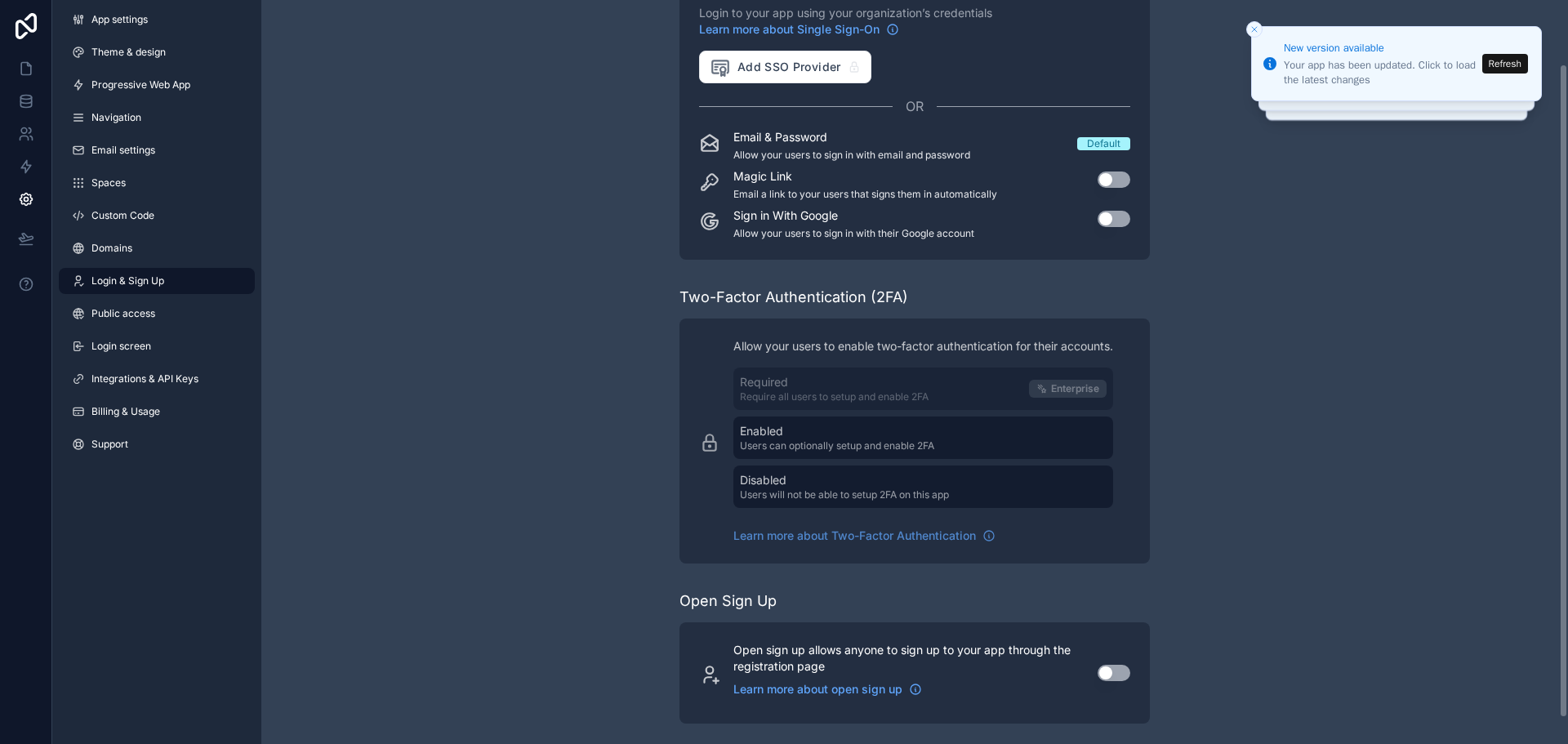 scroll, scrollTop: 102, scrollLeft: 0, axis: vertical 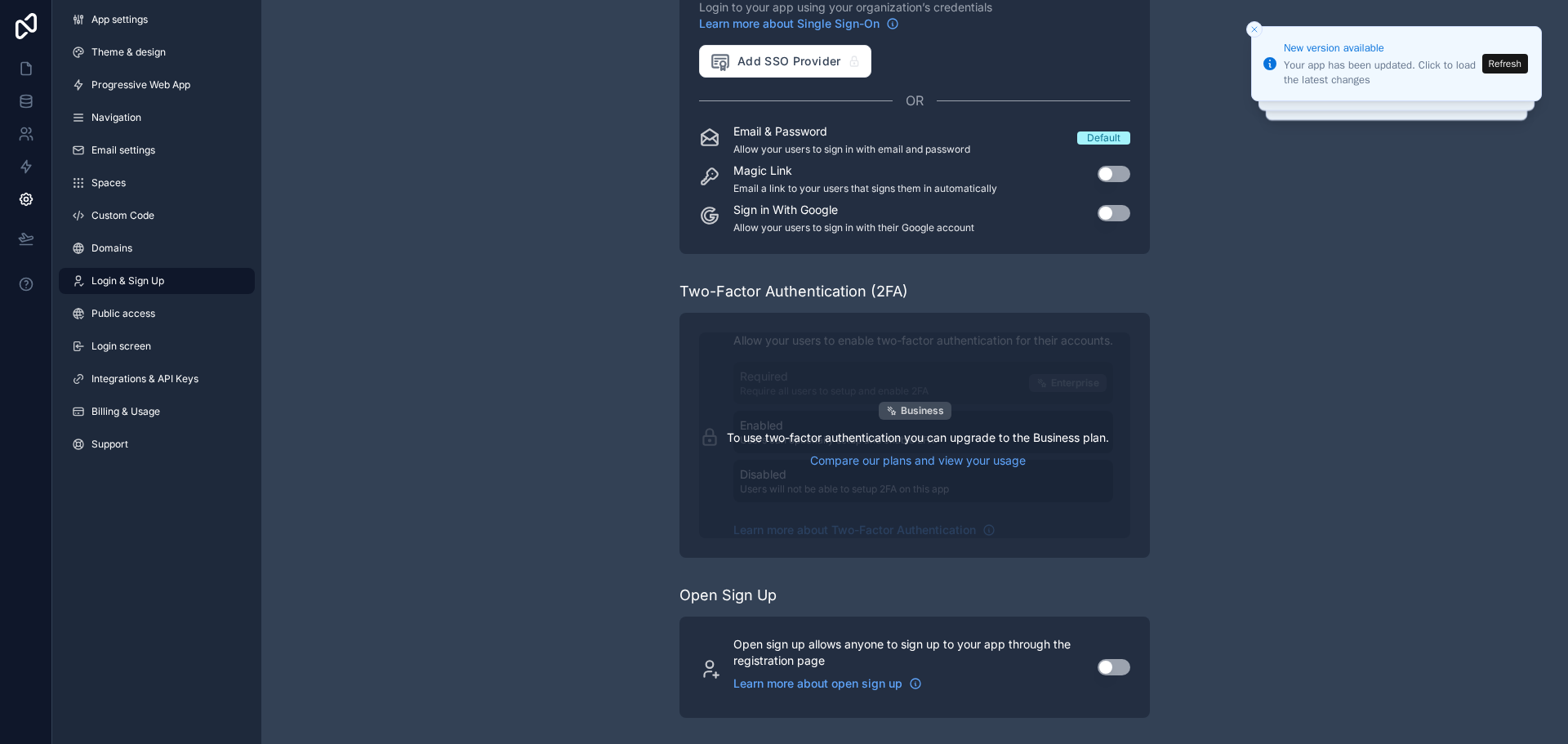 click on "Business" at bounding box center (922, 411) 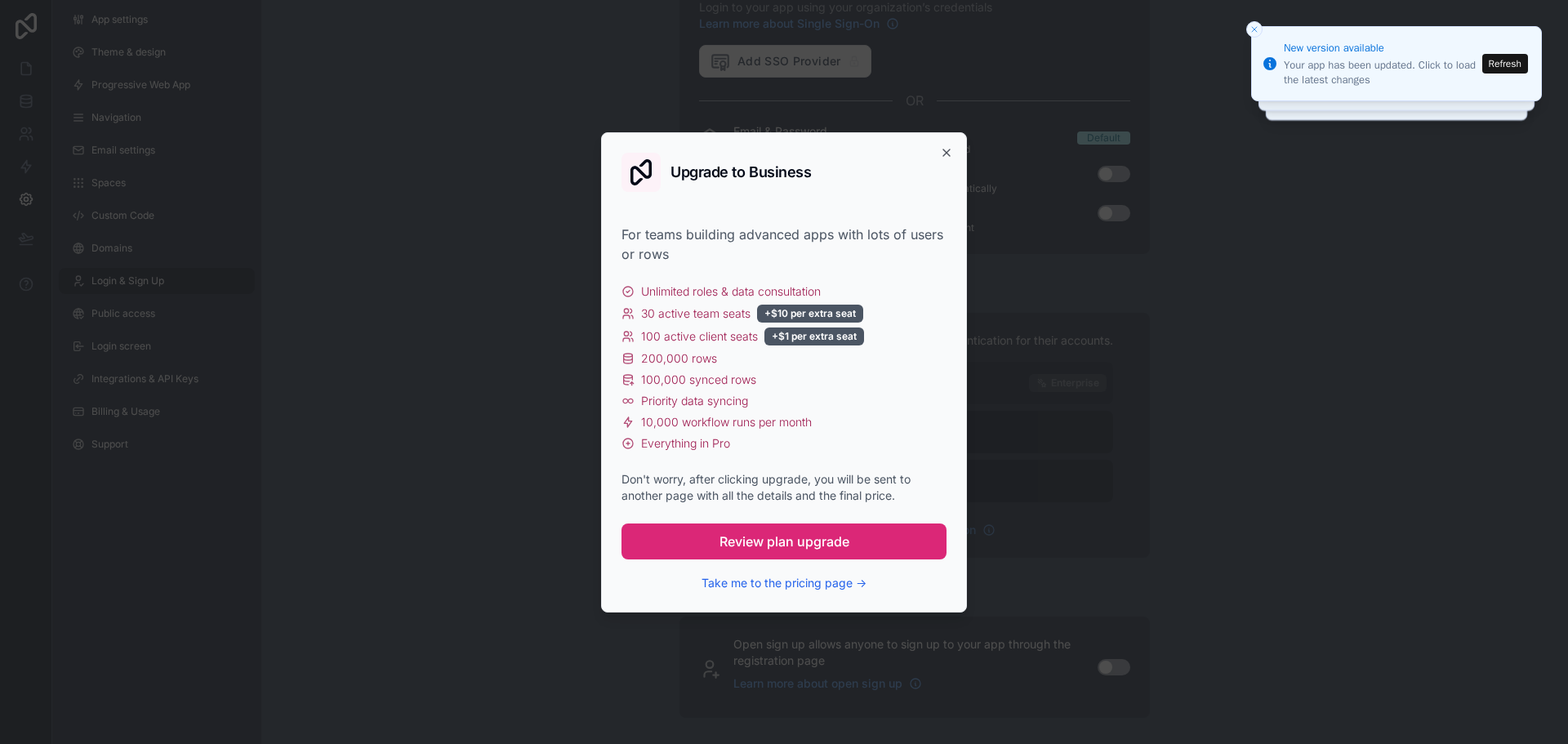 click on "Review plan upgrade" at bounding box center [784, 541] 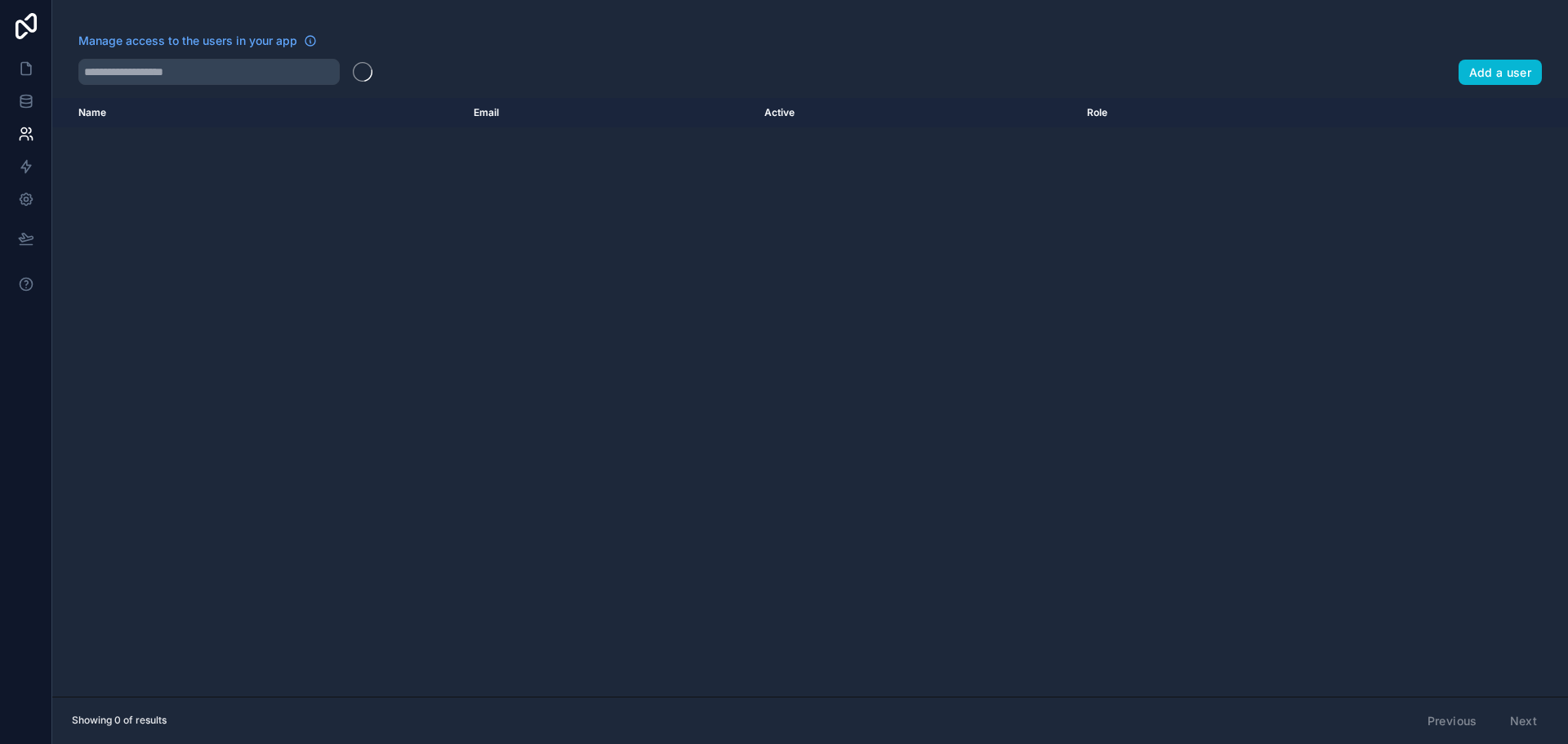 scroll, scrollTop: 0, scrollLeft: 0, axis: both 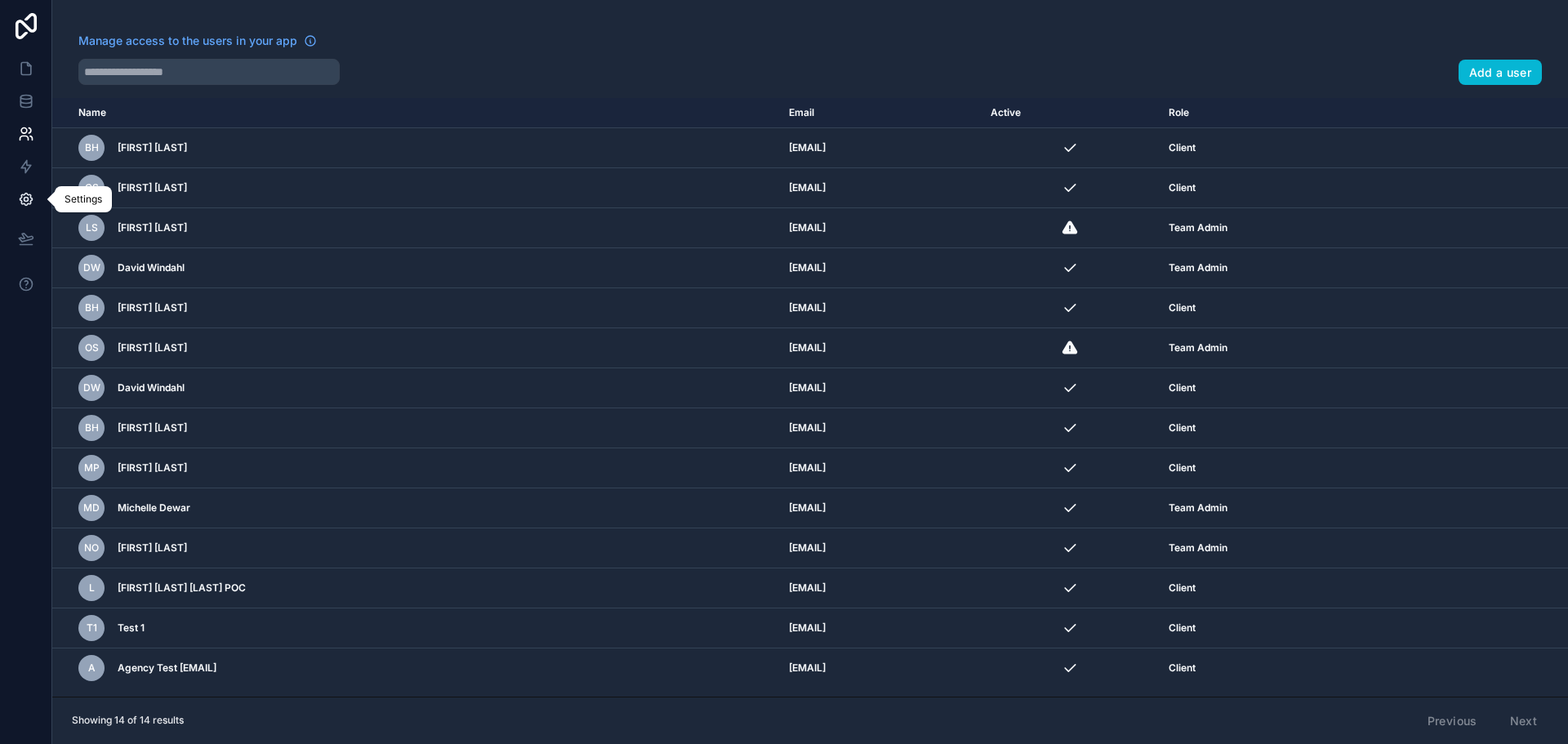 click 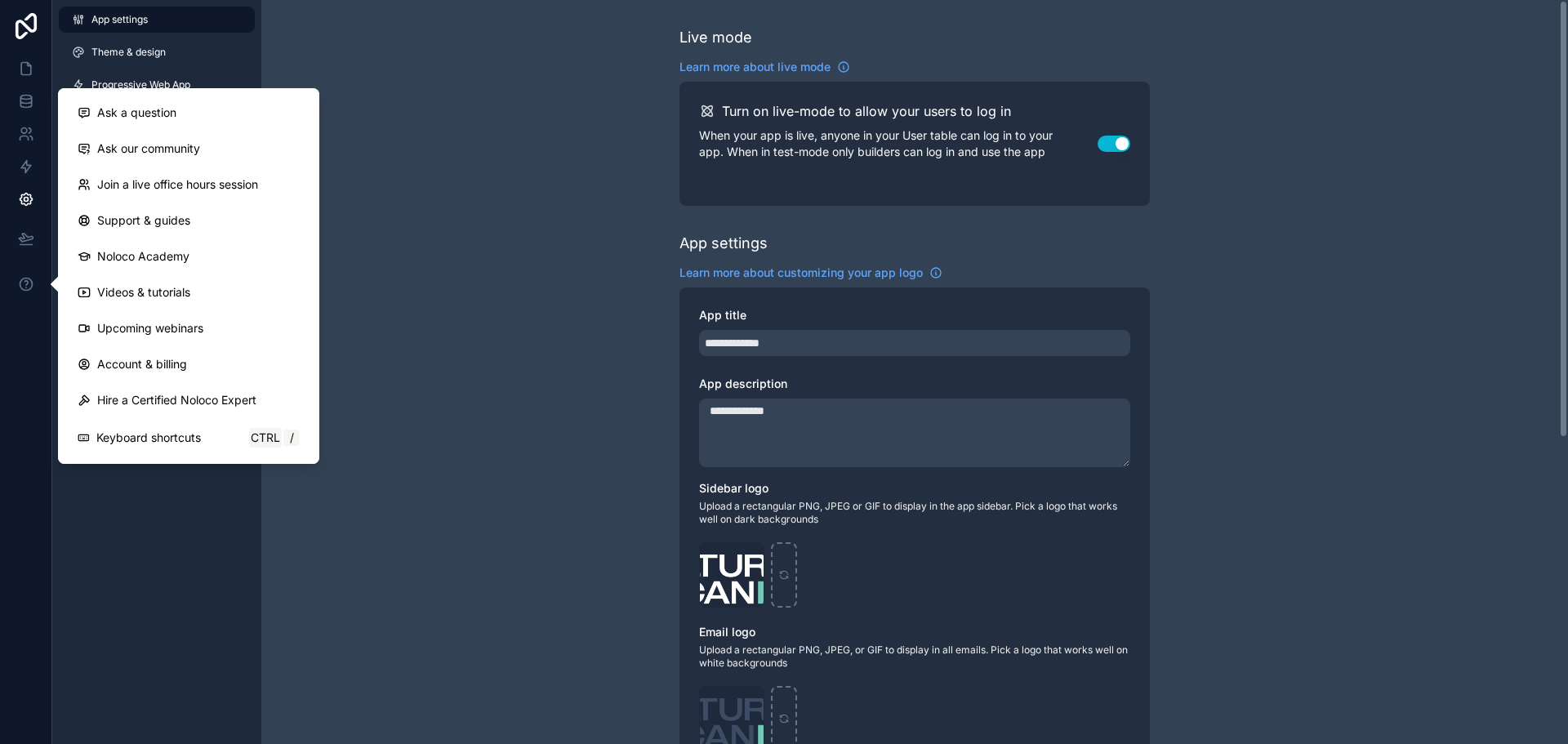 click on "**********" at bounding box center (915, 632) 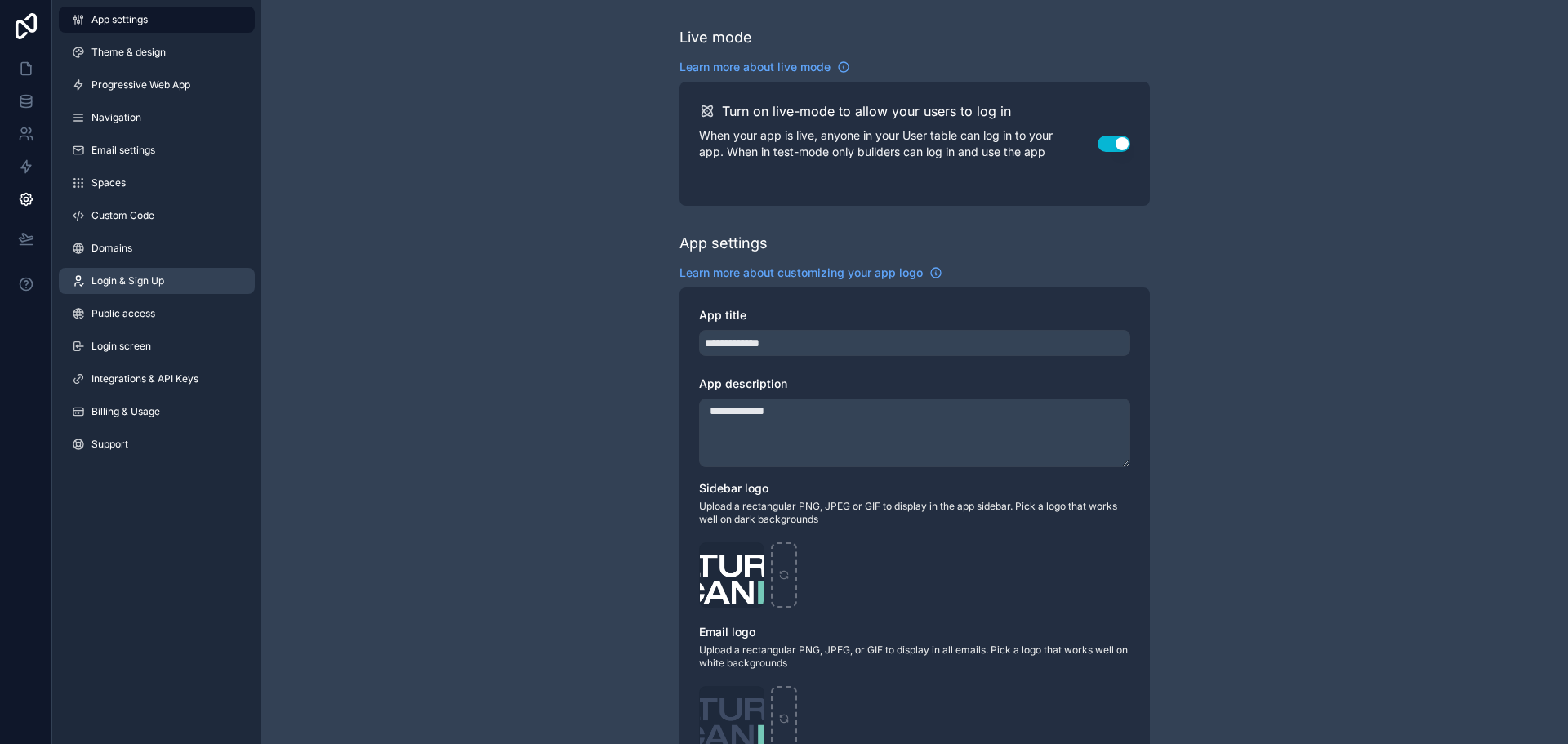 click on "Login & Sign Up" at bounding box center [157, 281] 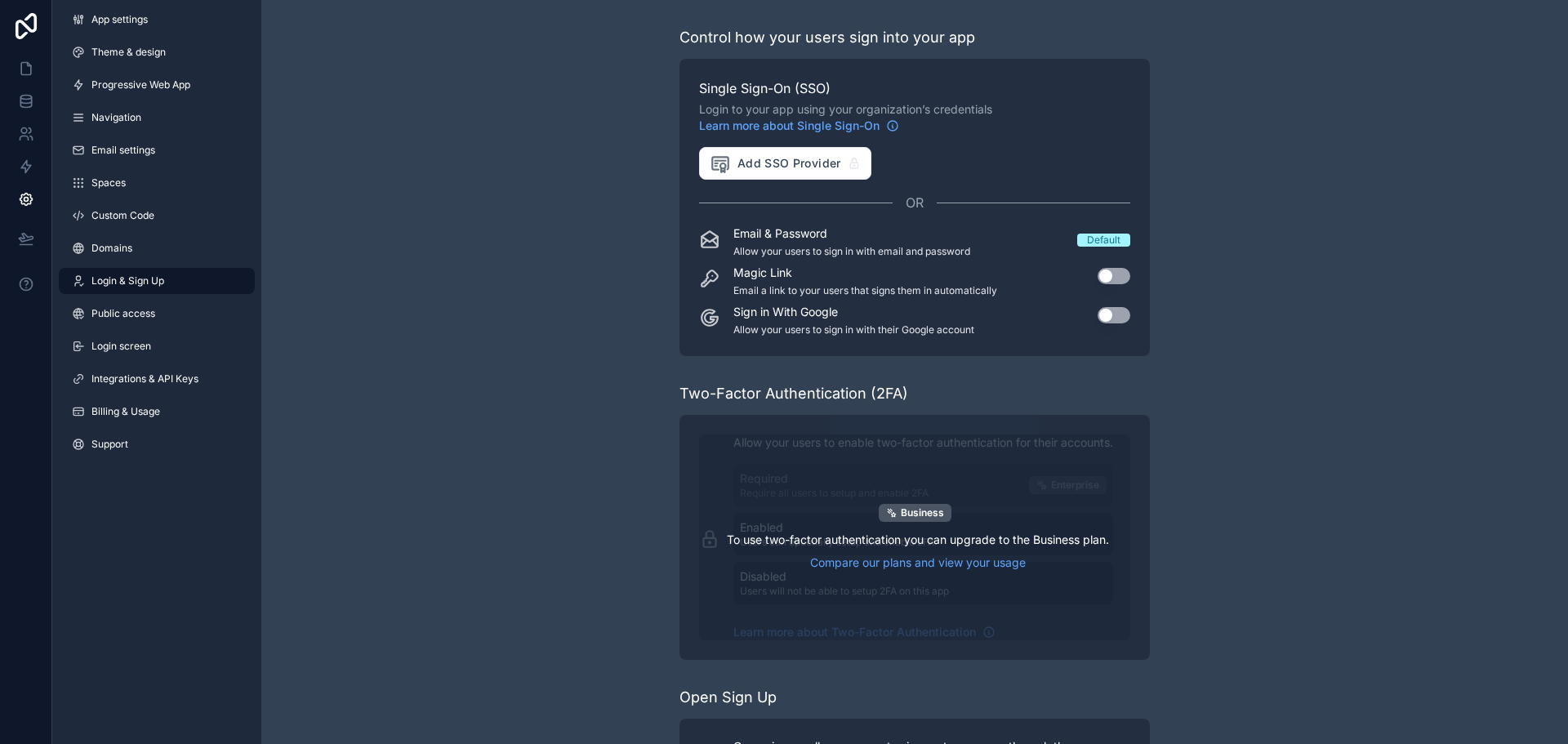 click on "Business To use two-factor authentication you can upgrade to the Business plan. Compare our plans and view your usage" at bounding box center (915, 537) 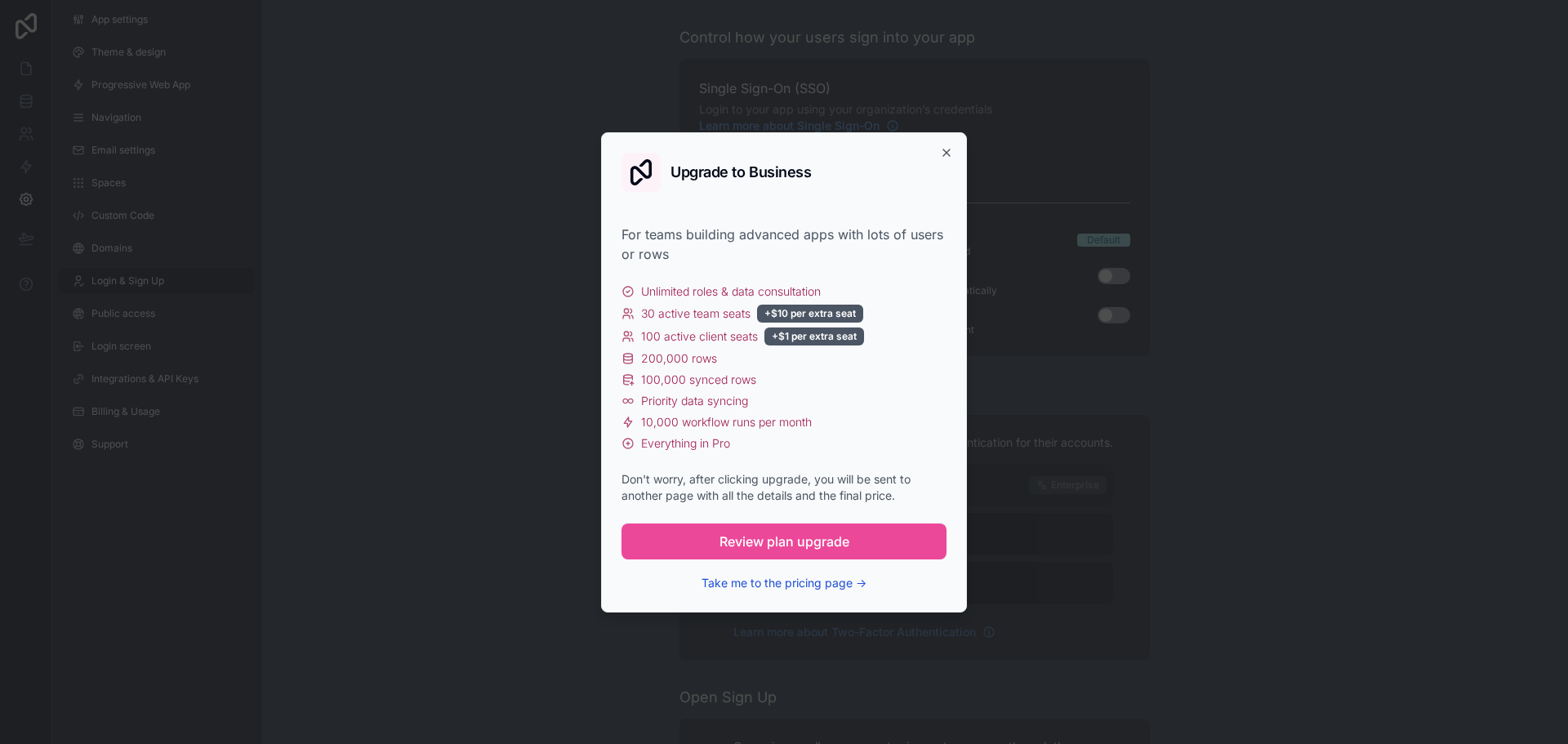 click on "Take me to the pricing page →" at bounding box center [784, 583] 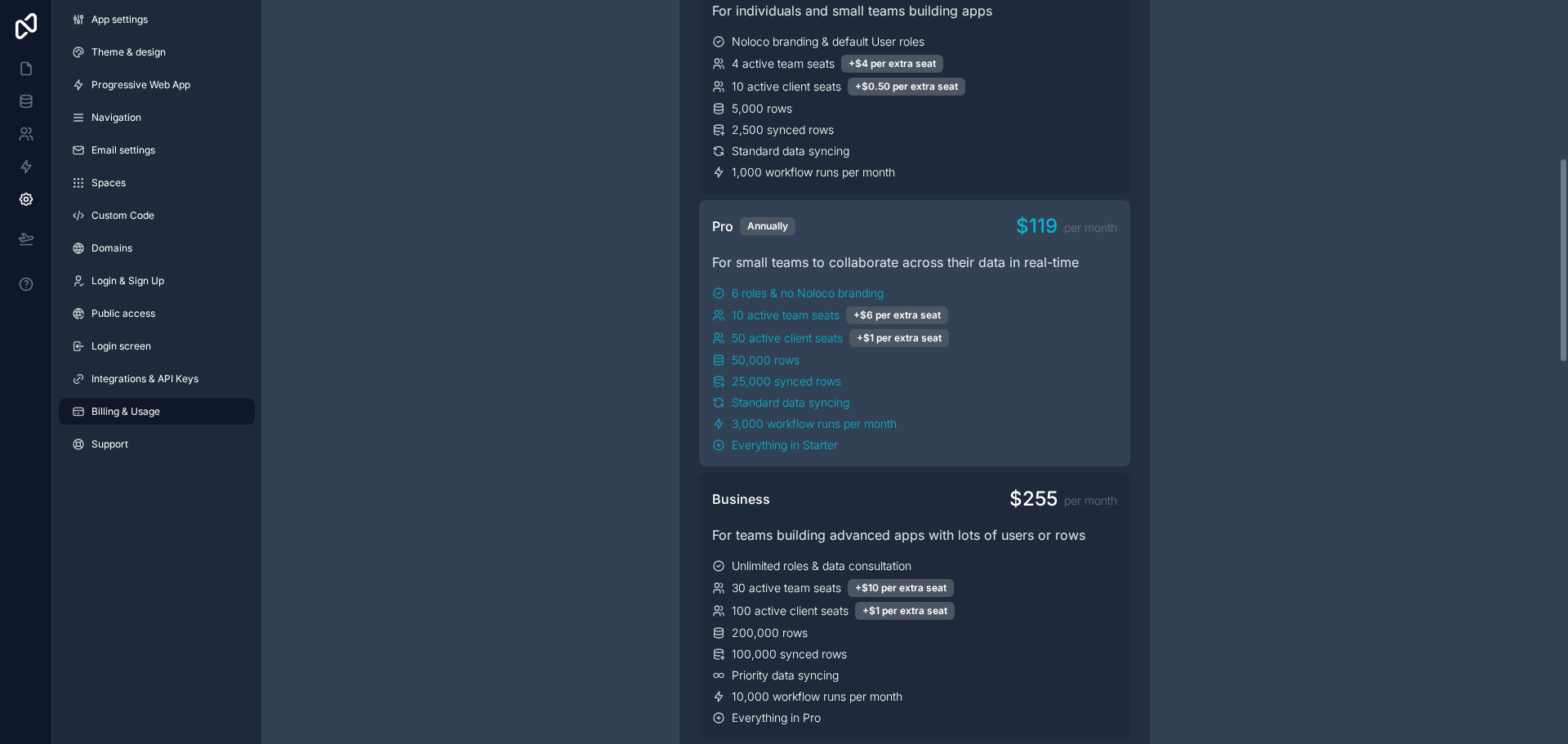 scroll, scrollTop: 572, scrollLeft: 0, axis: vertical 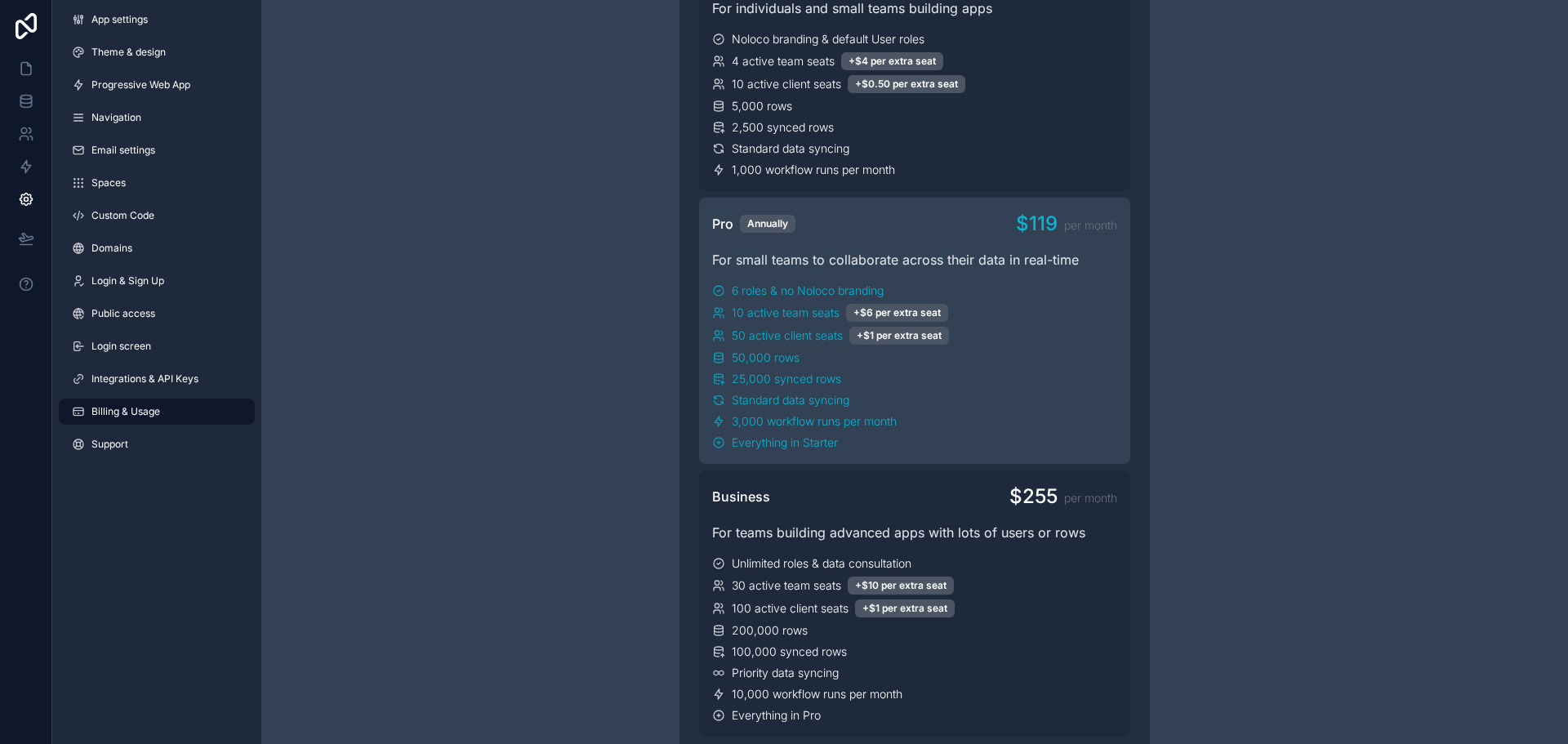 click on "Pro Annually $119 per month For small teams to collaborate across their data in real-time 6 roles & no Noloco branding 10 active team seats +$6 per extra seat 50 active client seats +$1 per extra seat 50,000 rows 25,000 synced rows Standard data syncing 3,000 workflow runs per month Everything in Starter" at bounding box center [915, 331] 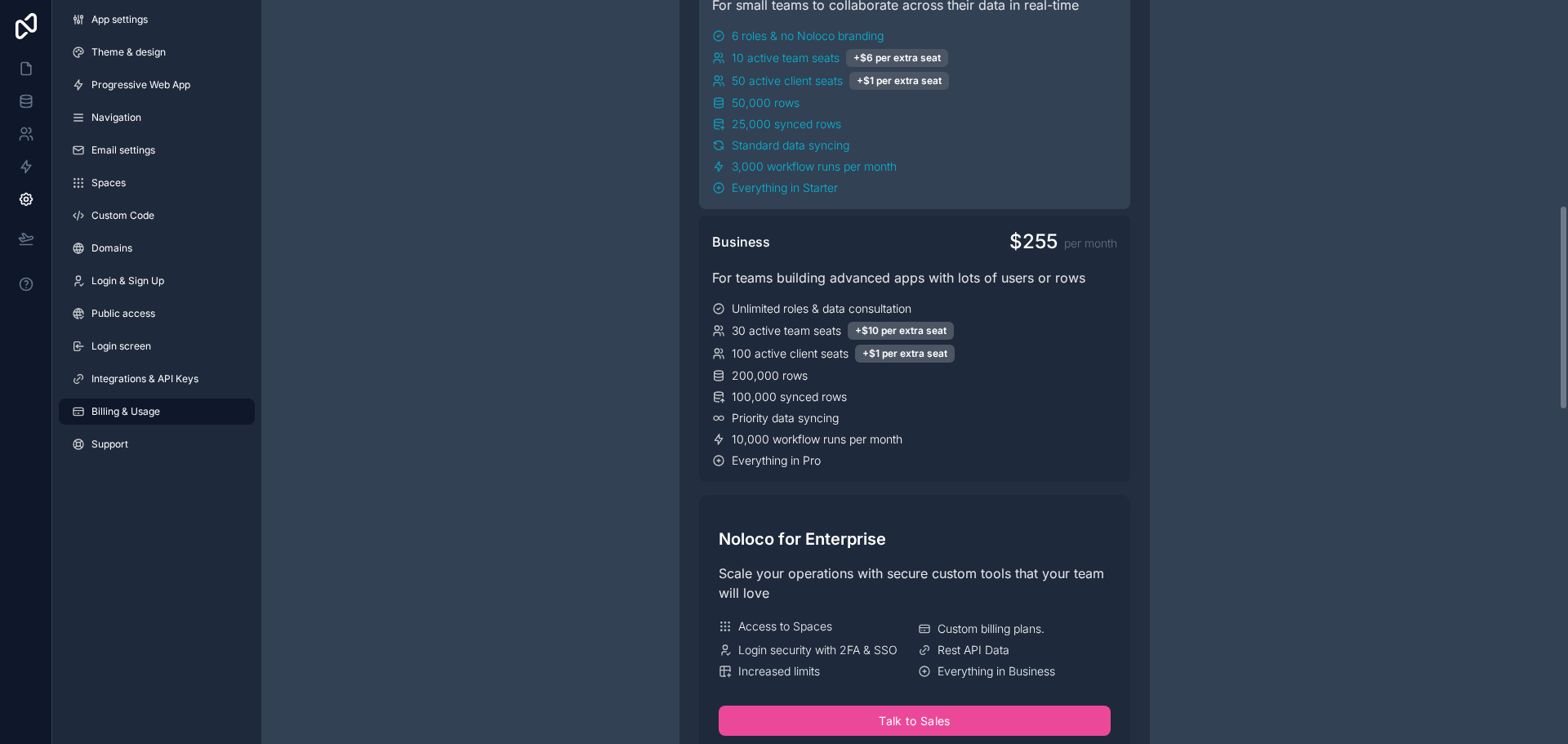 scroll, scrollTop: 735, scrollLeft: 0, axis: vertical 